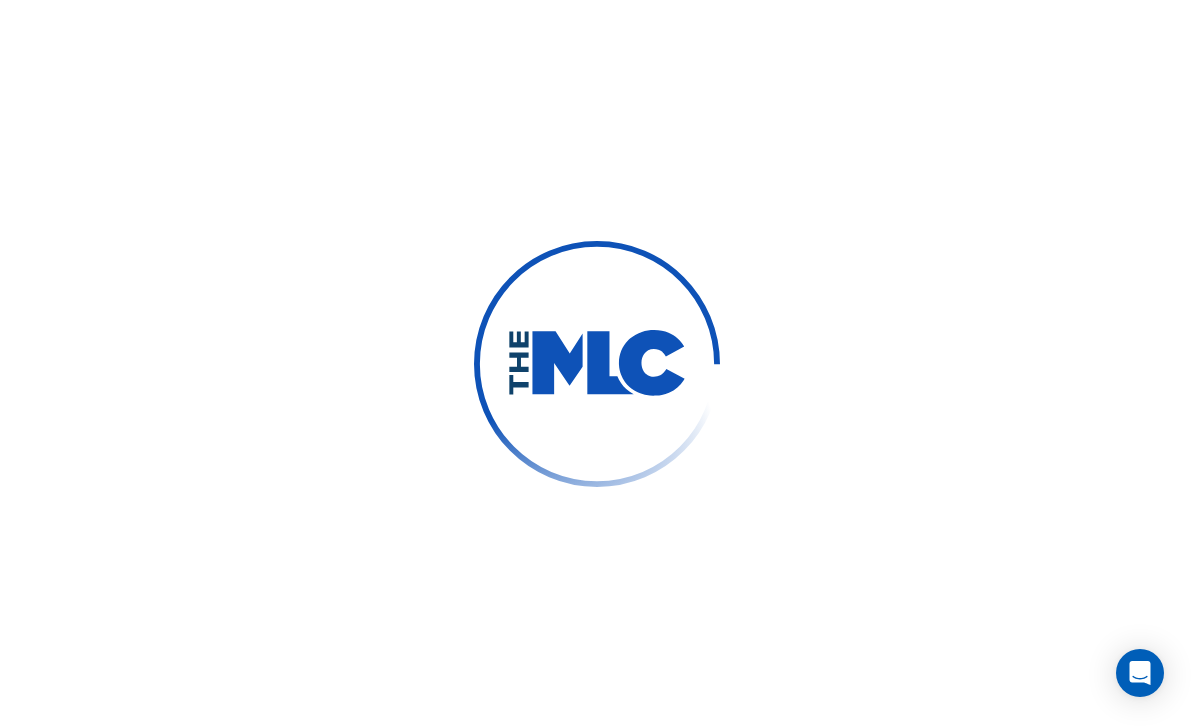 scroll, scrollTop: 0, scrollLeft: 0, axis: both 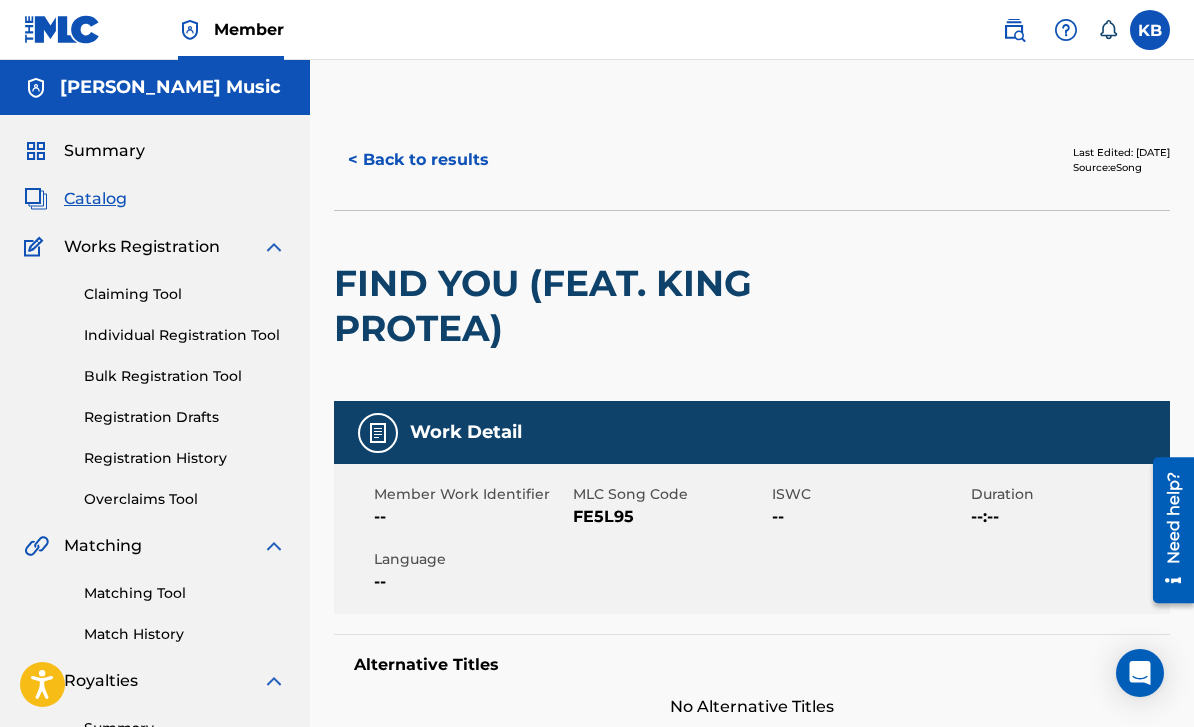 click on "Individual Registration Tool" at bounding box center (185, 335) 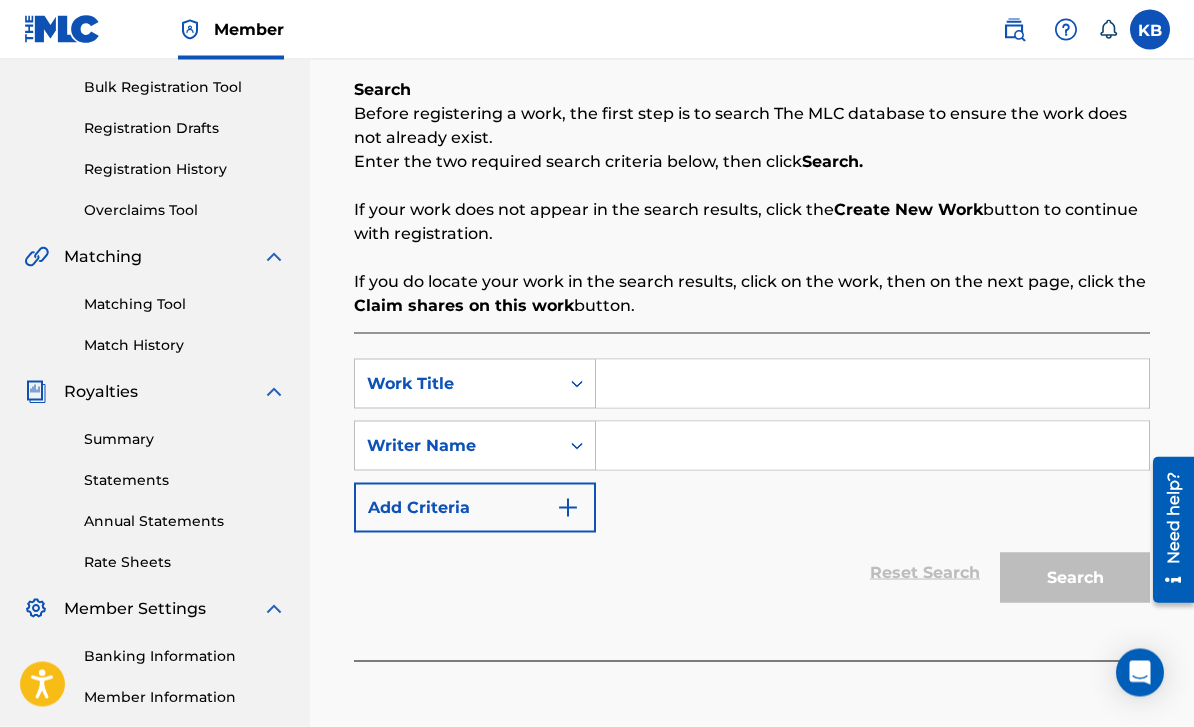 scroll, scrollTop: 292, scrollLeft: 0, axis: vertical 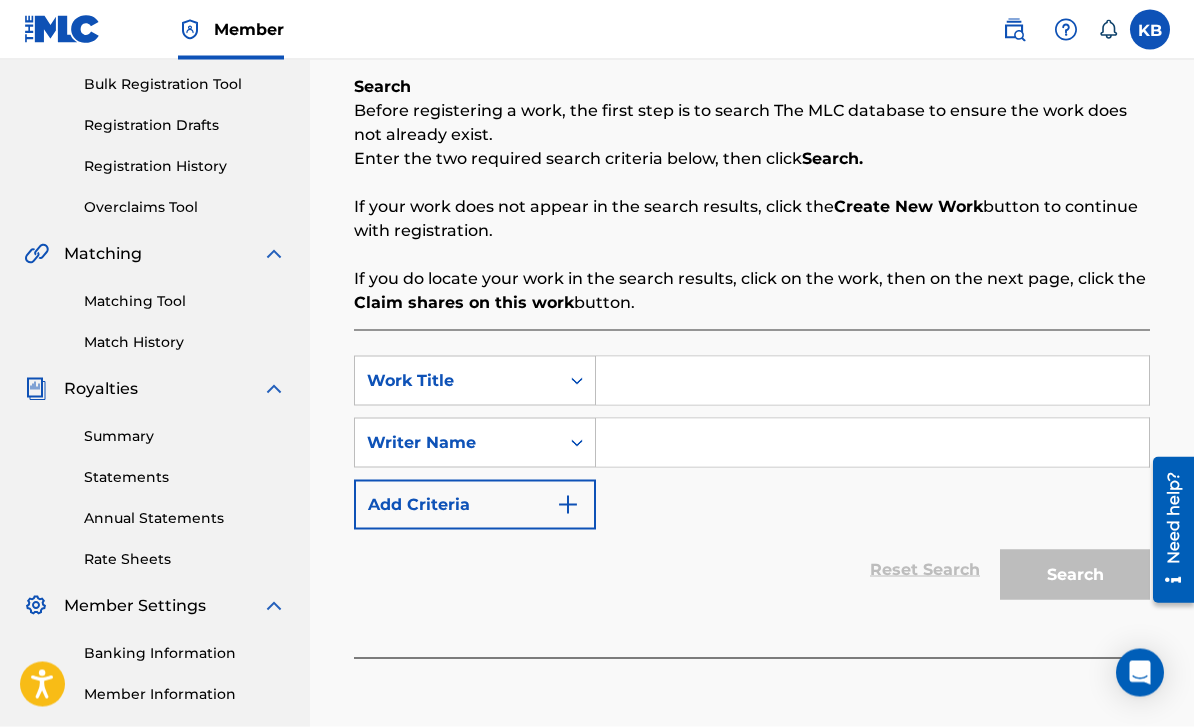click at bounding box center [872, 381] 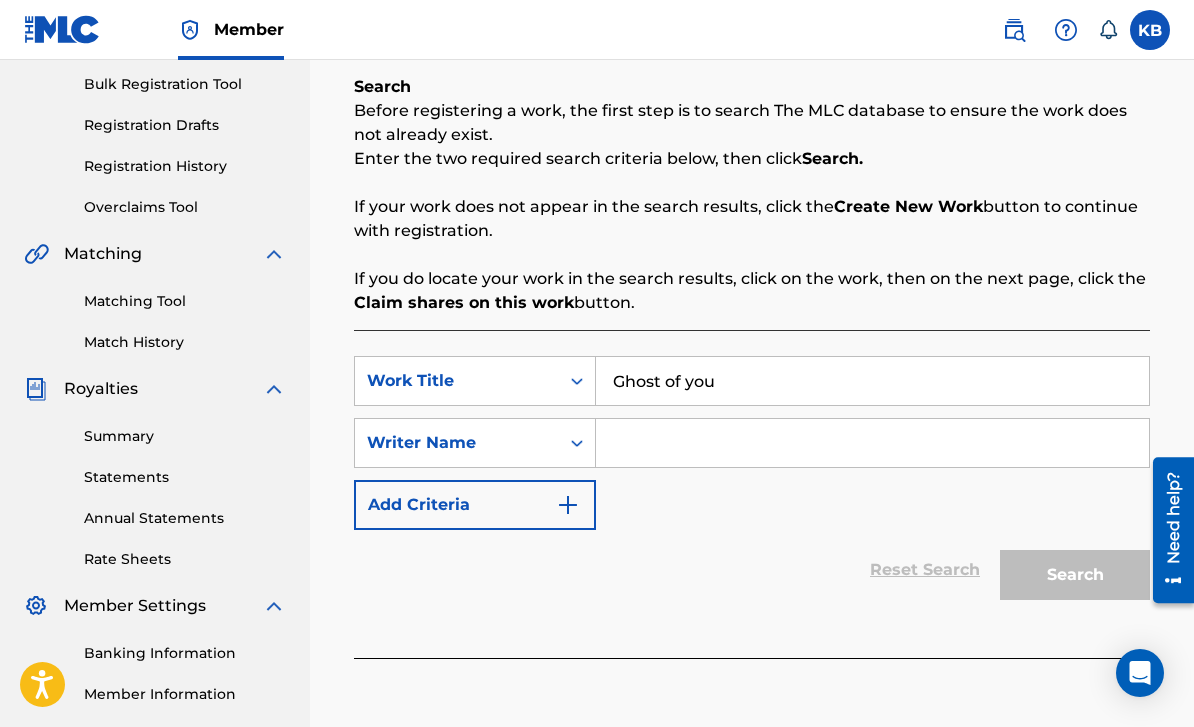 type on "Ghost of you" 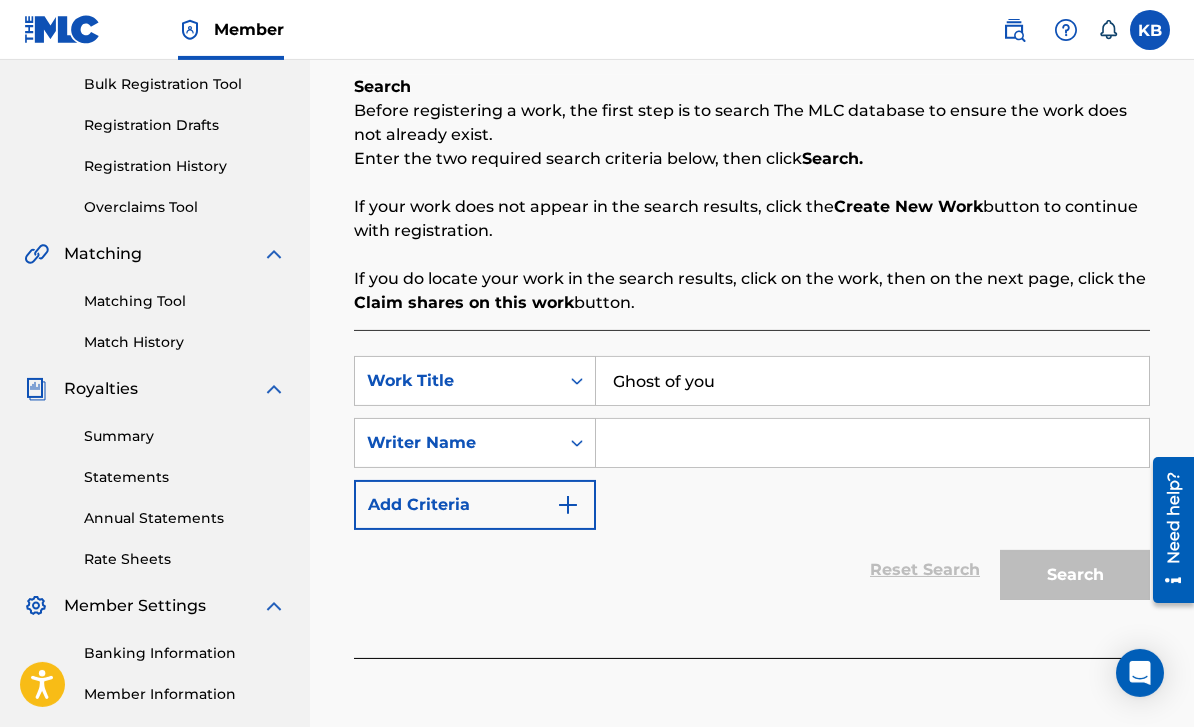 click at bounding box center (872, 443) 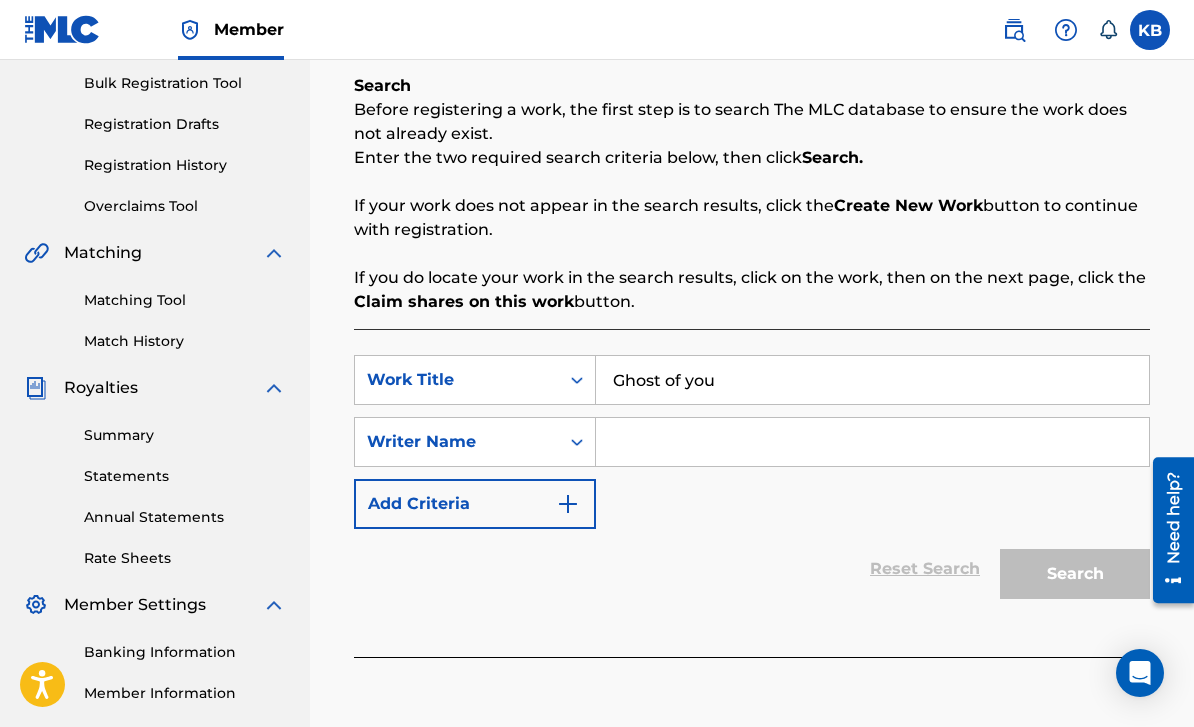 scroll, scrollTop: 292, scrollLeft: 0, axis: vertical 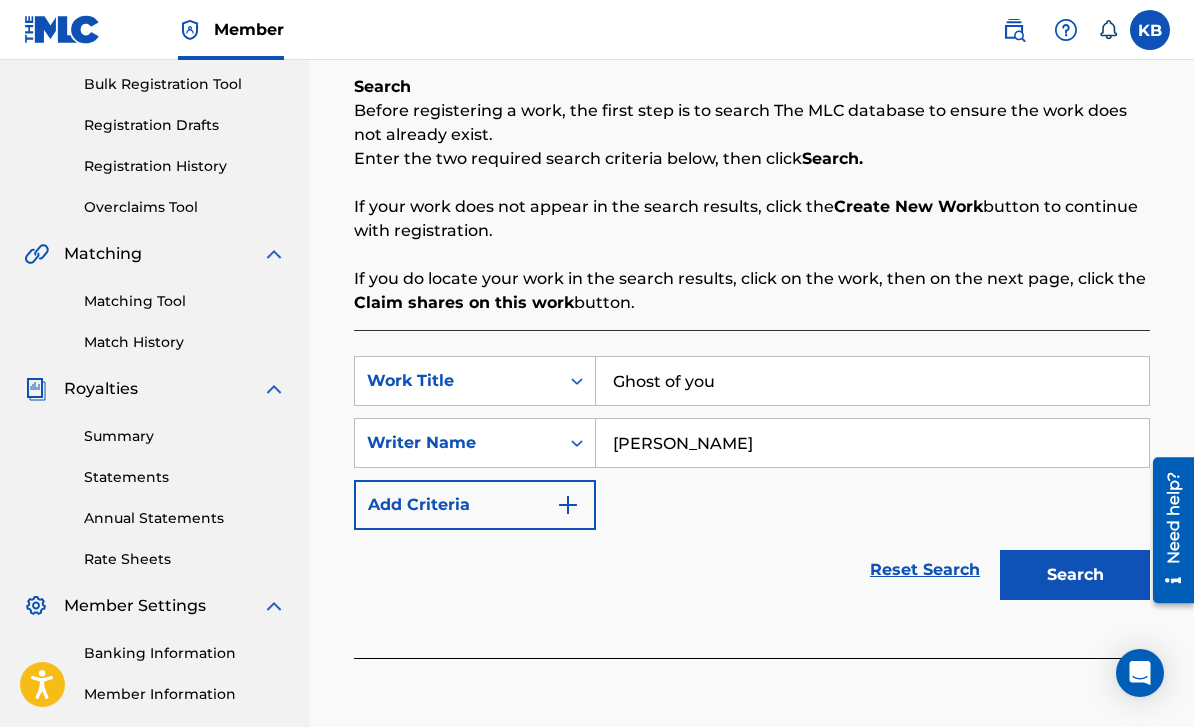 type on "[PERSON_NAME]" 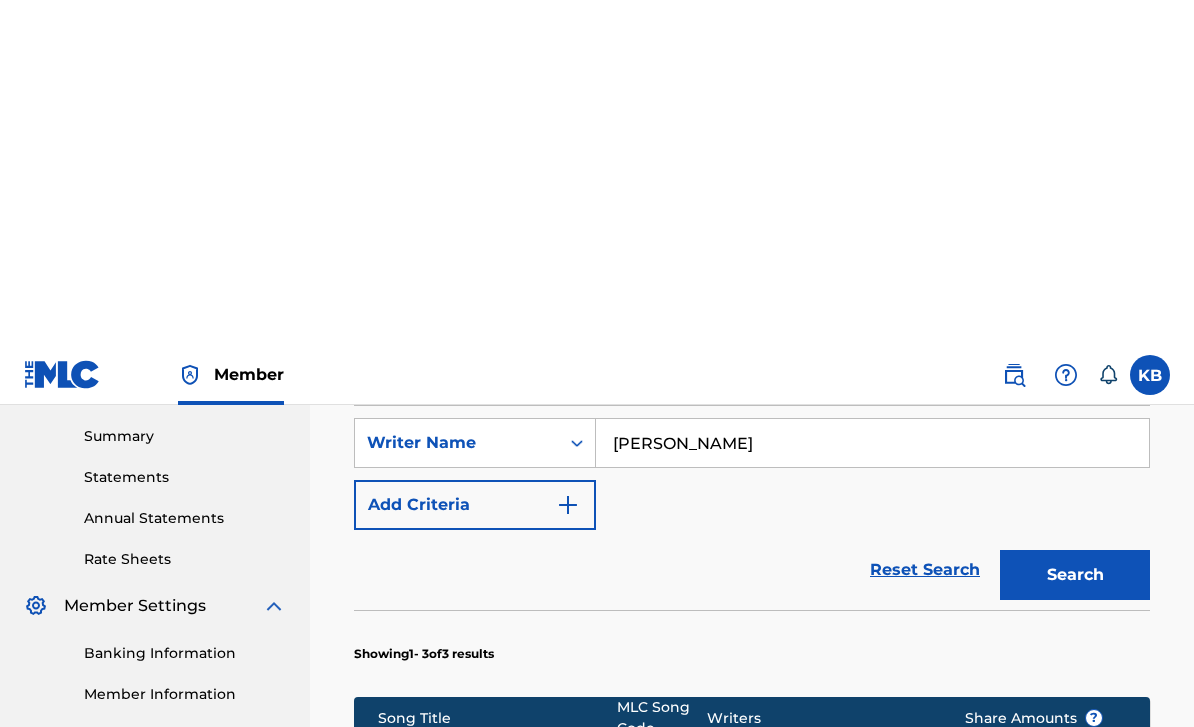 scroll, scrollTop: 646, scrollLeft: 0, axis: vertical 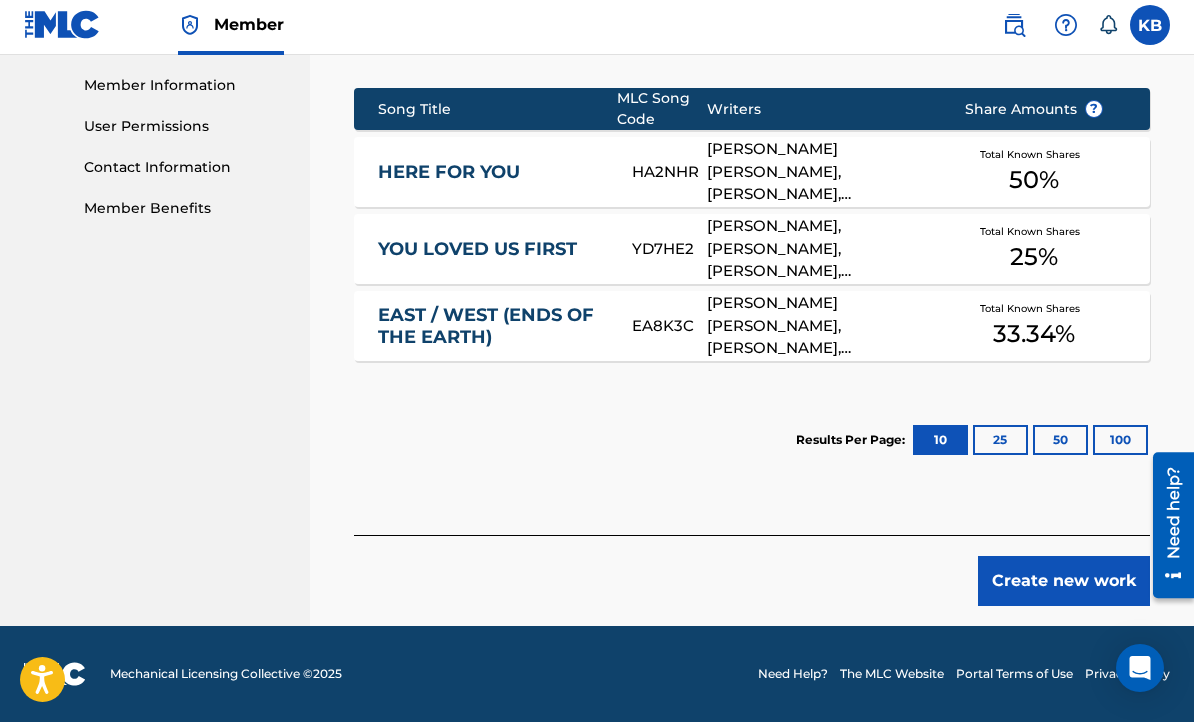 click on "Create new work" at bounding box center (1064, 586) 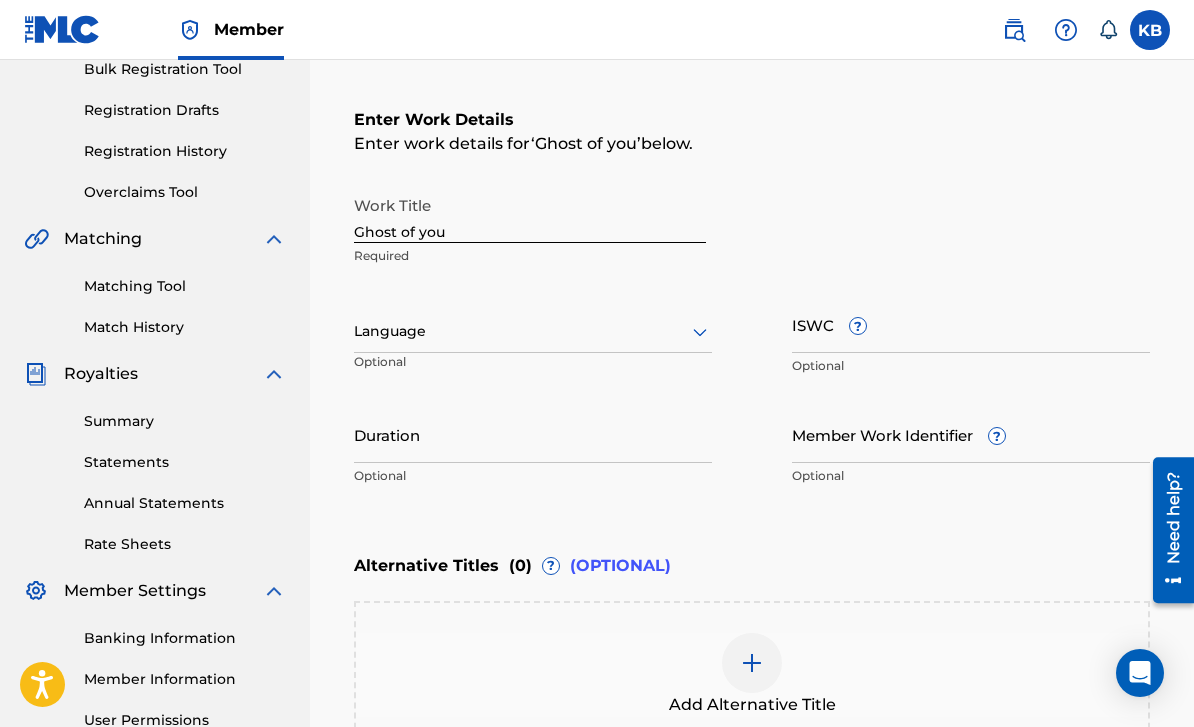 scroll, scrollTop: 309, scrollLeft: 0, axis: vertical 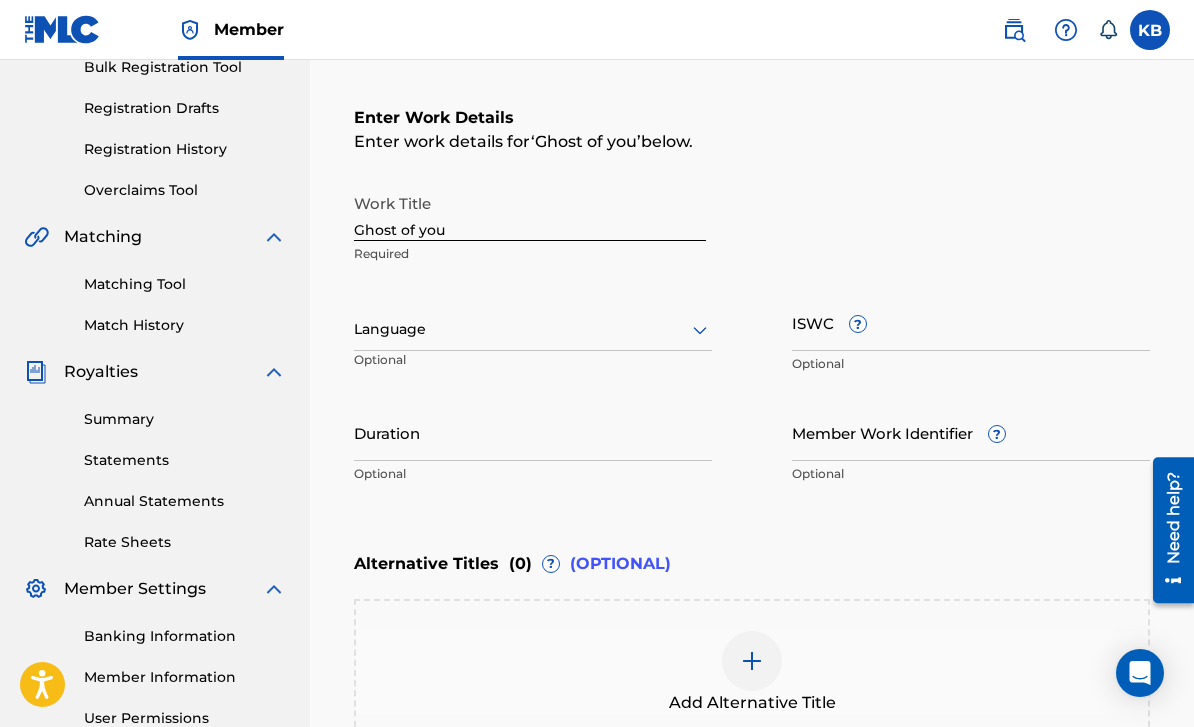 click on "Ghost of you" at bounding box center [530, 212] 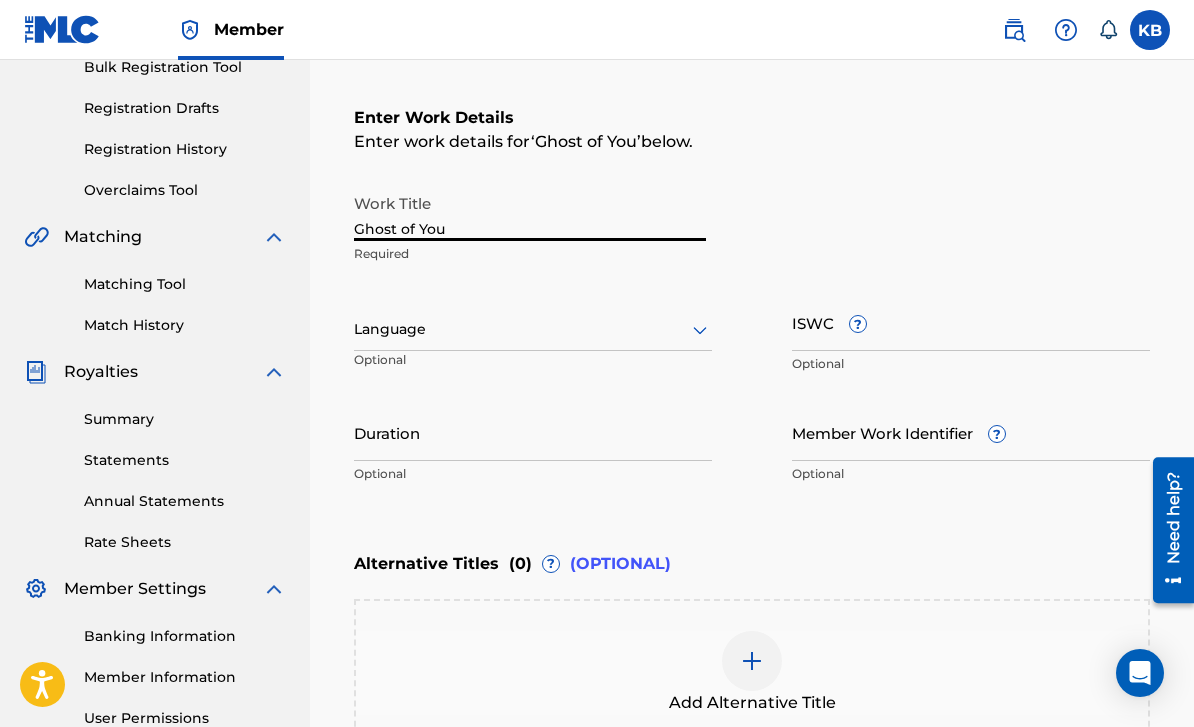 type on "Ghost of You" 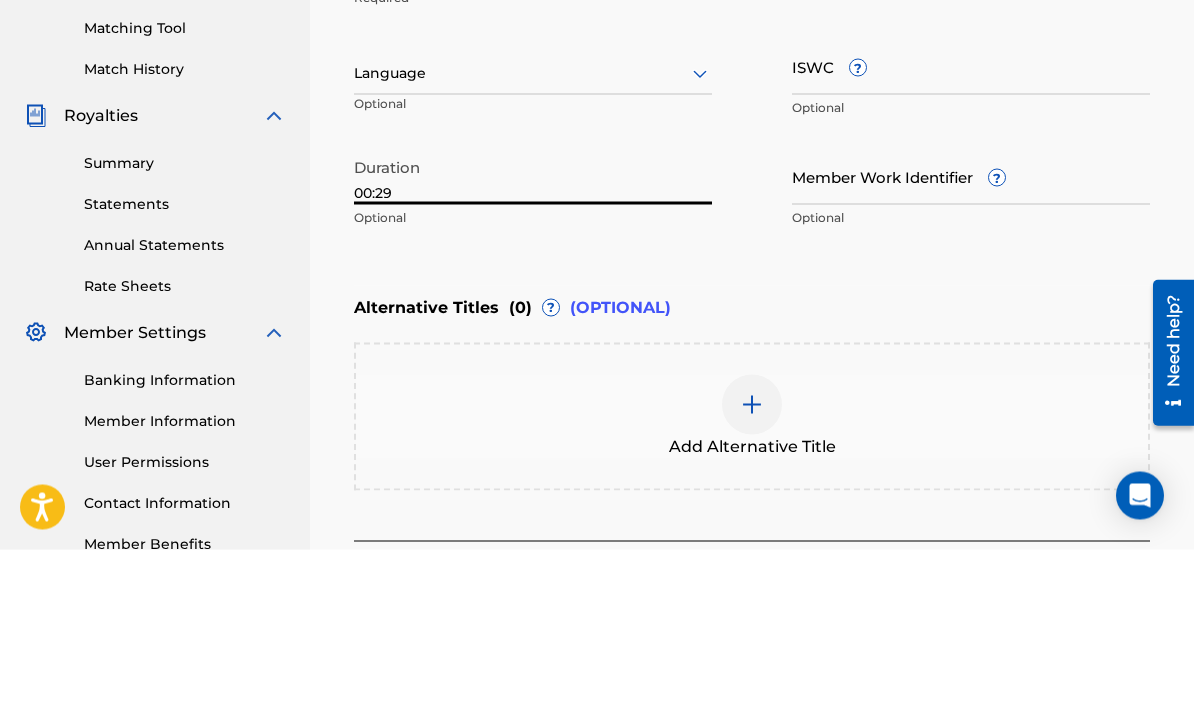 scroll, scrollTop: 390, scrollLeft: 0, axis: vertical 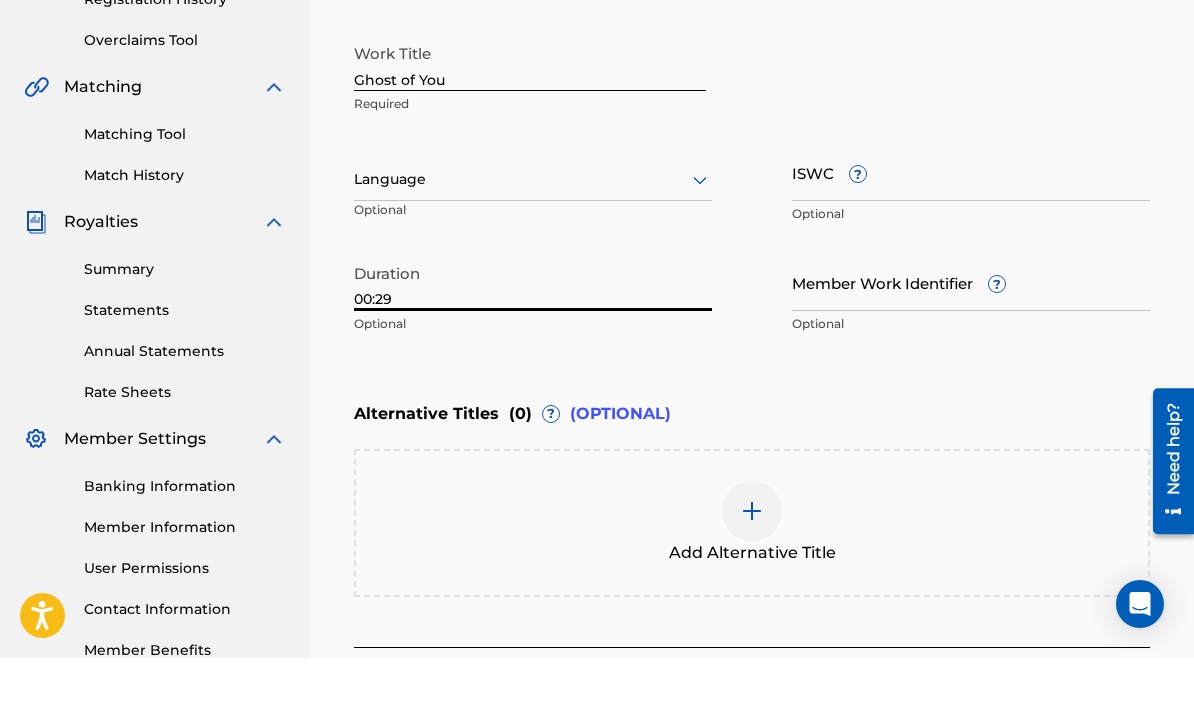 type on "00:29" 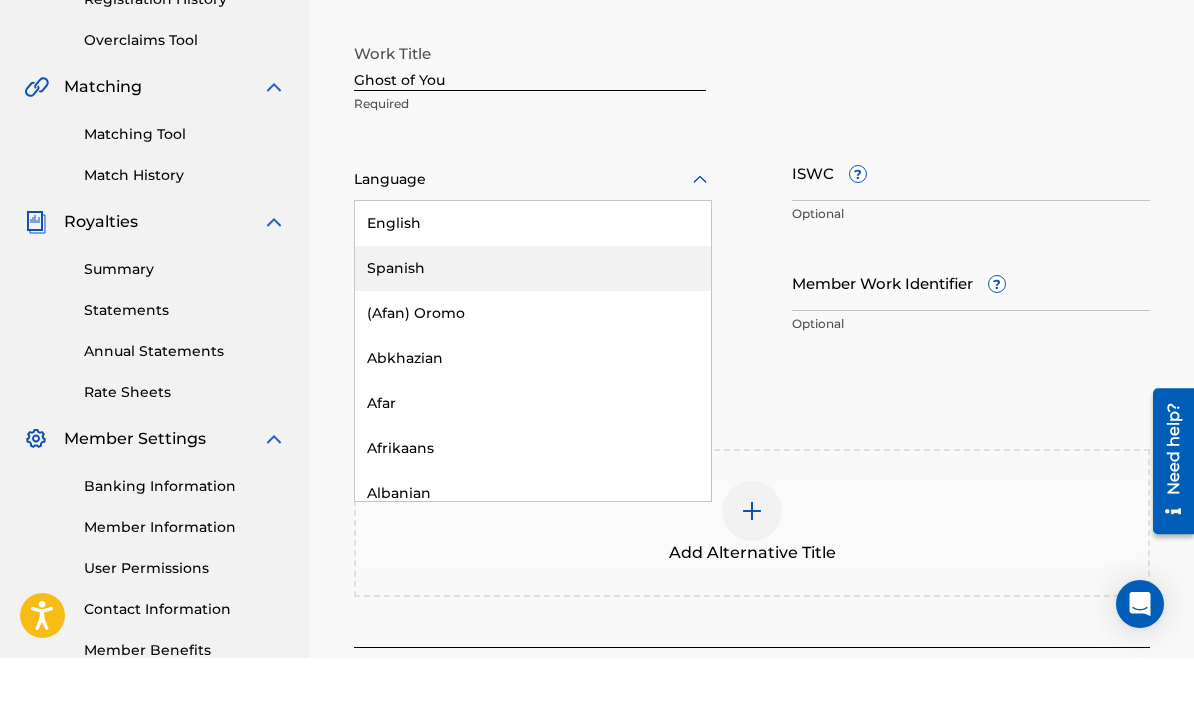 click on "Spanish" at bounding box center [533, 337] 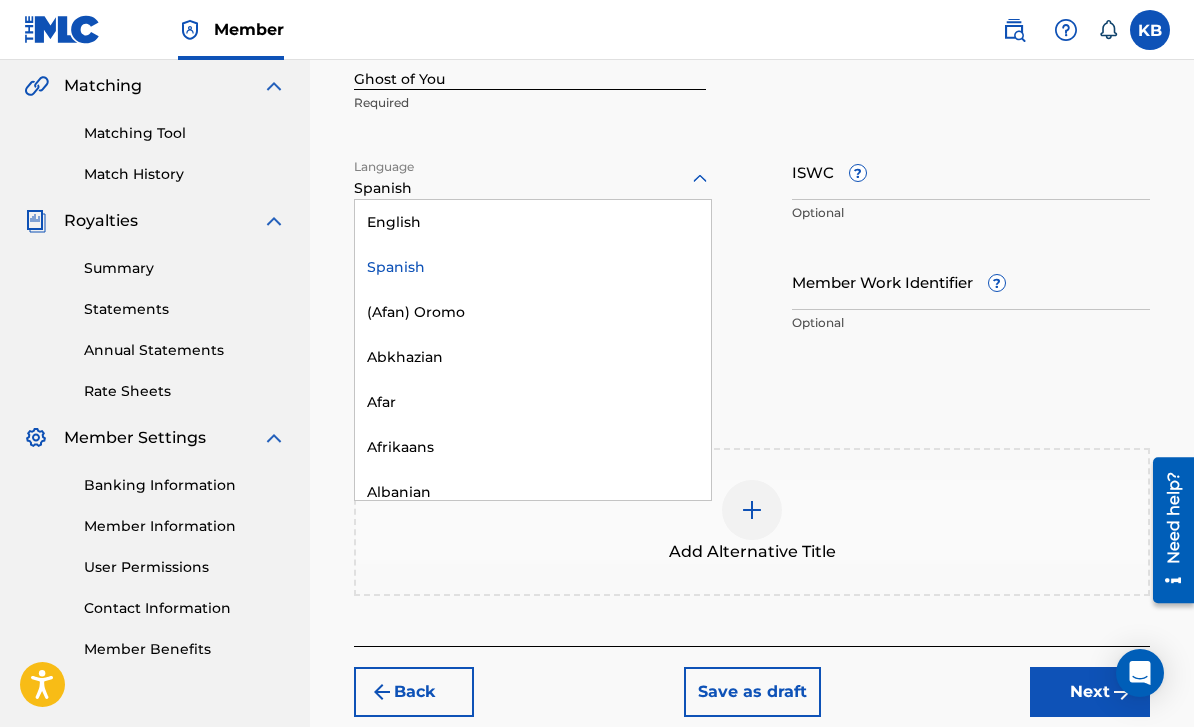 scroll, scrollTop: 459, scrollLeft: 0, axis: vertical 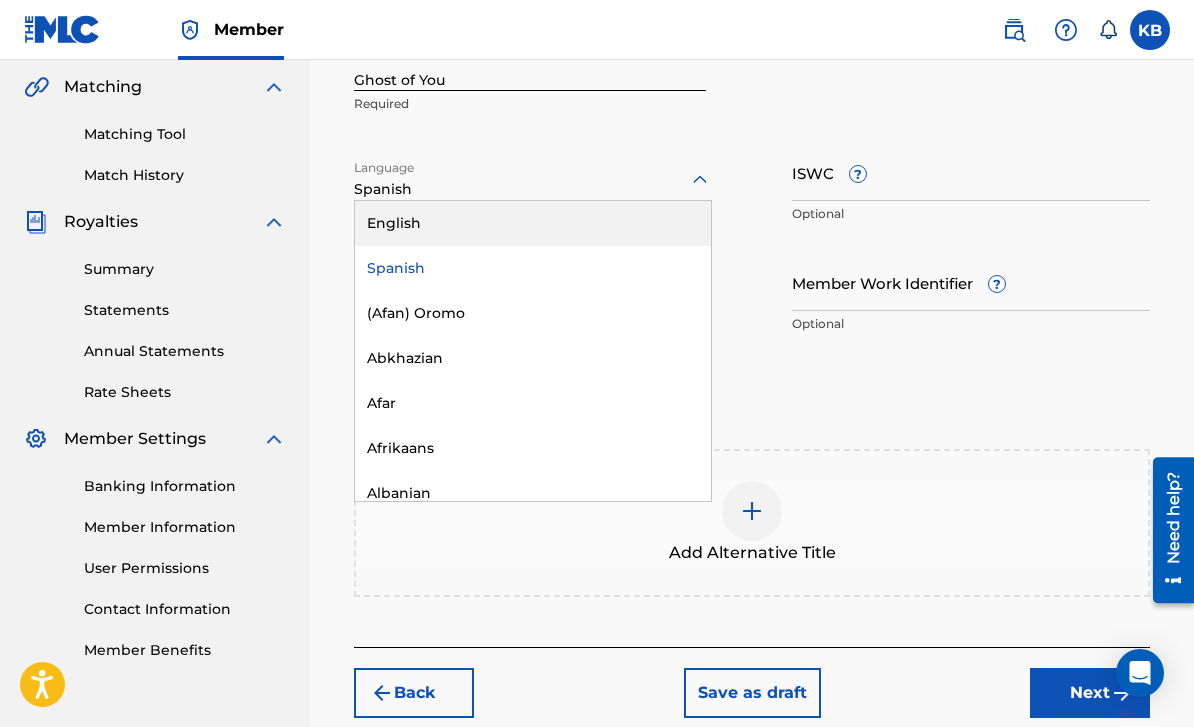 click on "English" at bounding box center [533, 223] 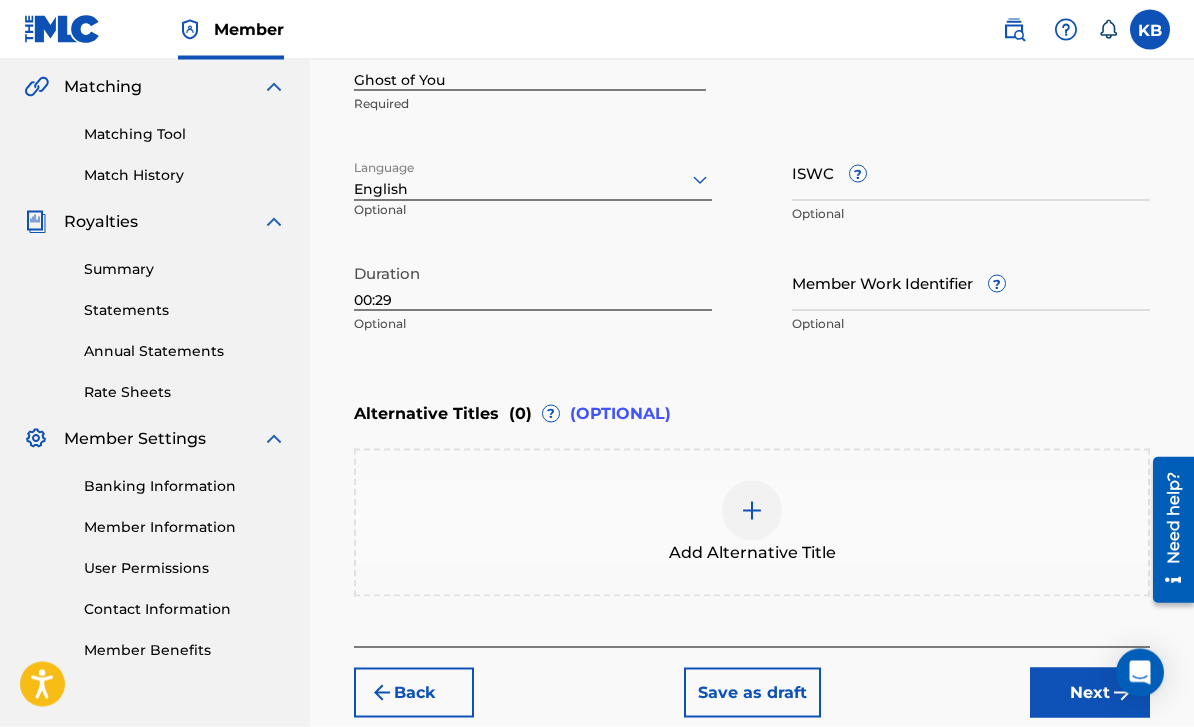 click on "Next" at bounding box center [1090, 693] 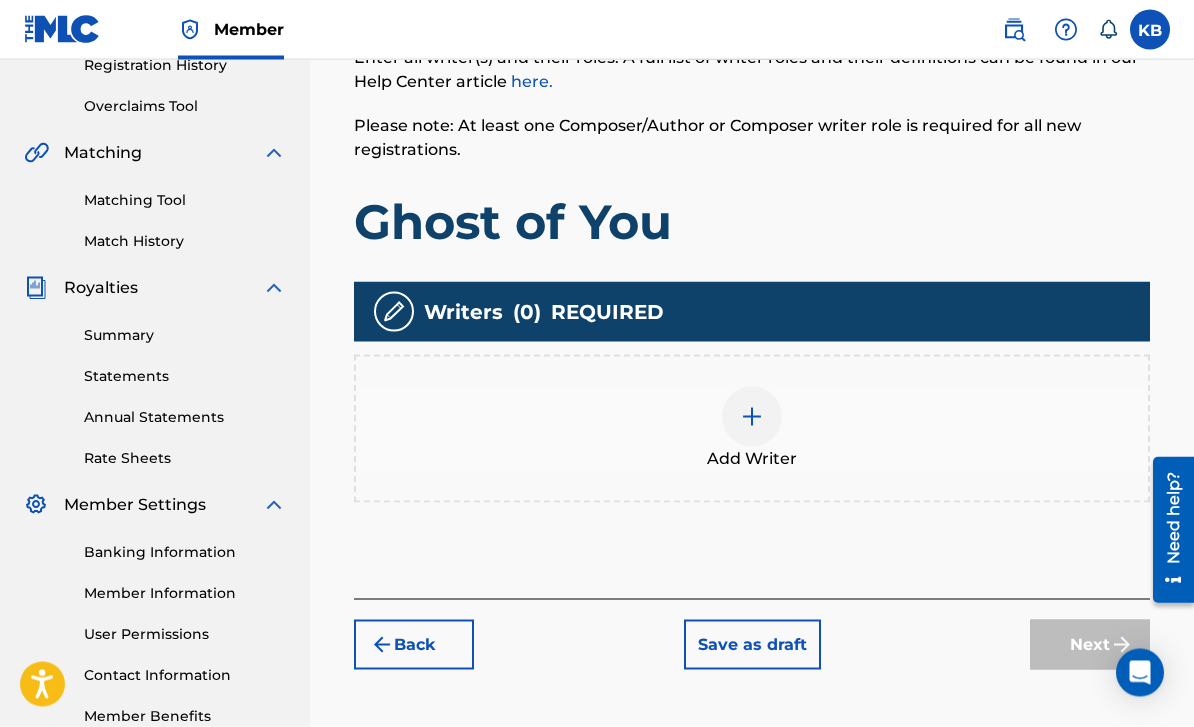 scroll, scrollTop: 394, scrollLeft: 0, axis: vertical 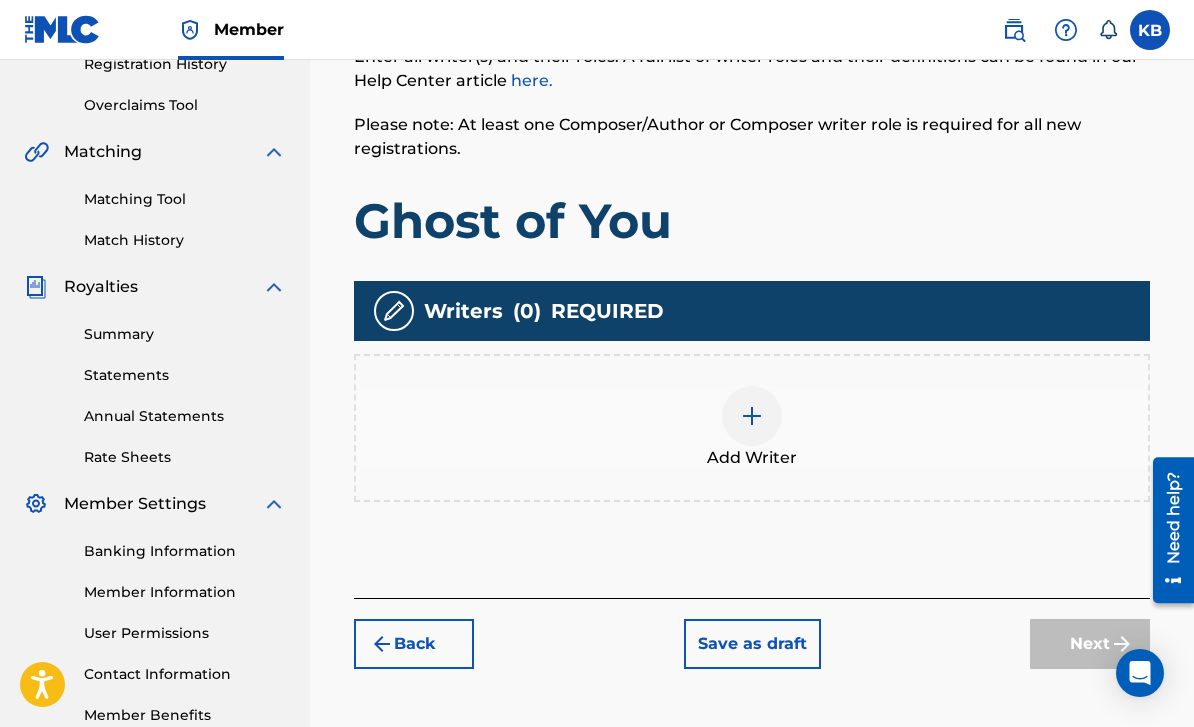 click at bounding box center [752, 416] 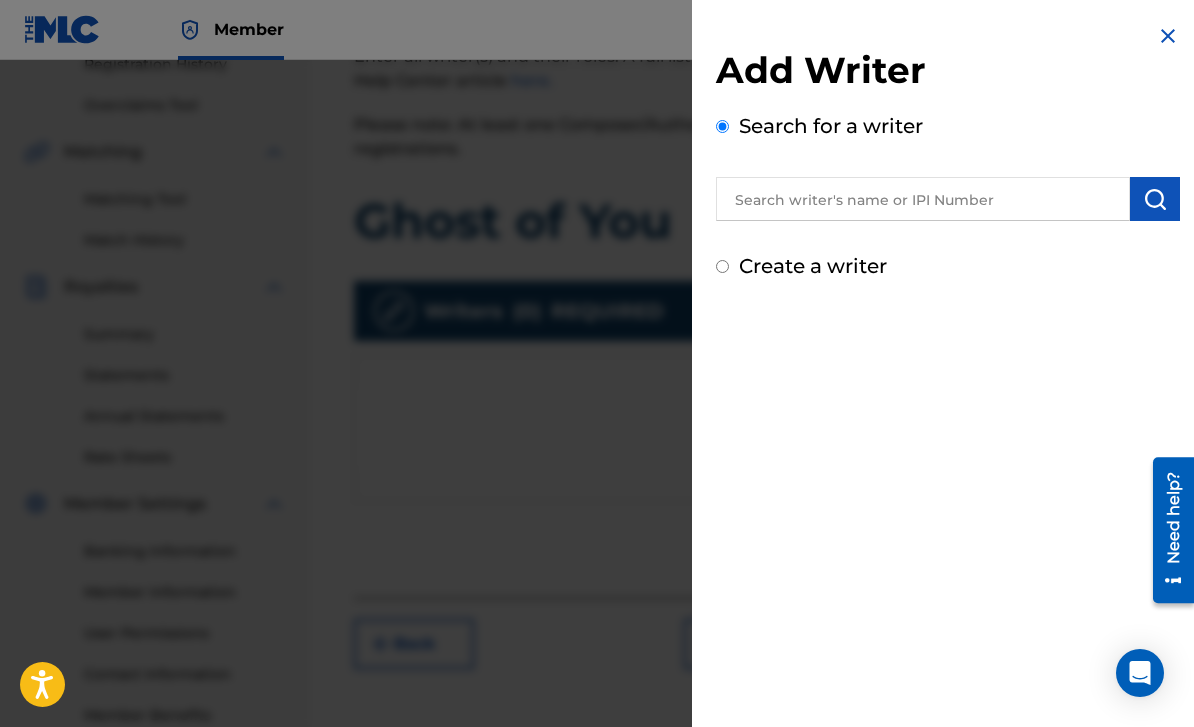 click at bounding box center (923, 199) 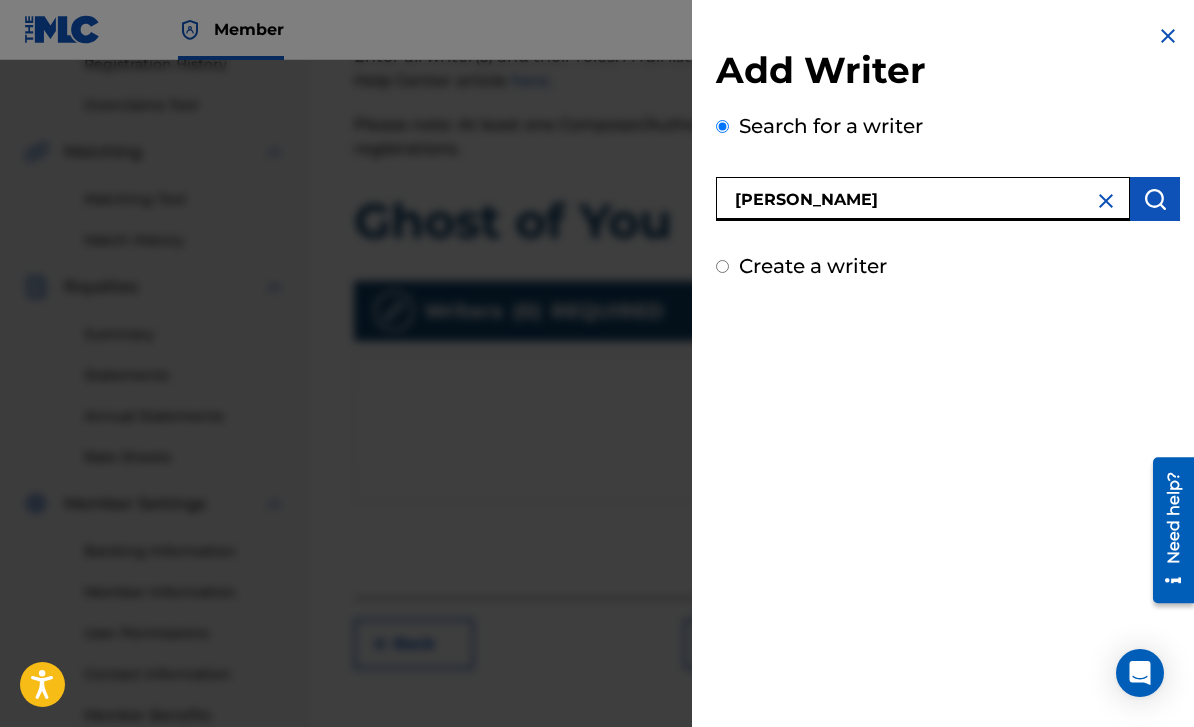 type on "[PERSON_NAME]" 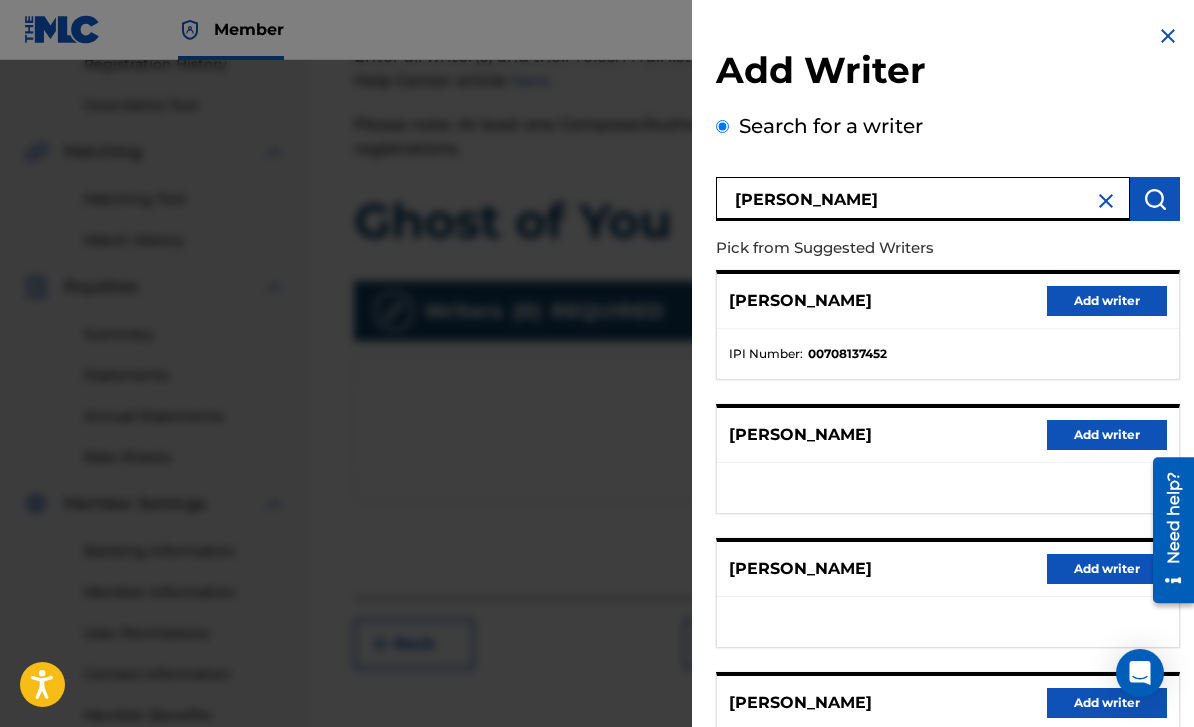 click on "Add writer" at bounding box center (1107, 301) 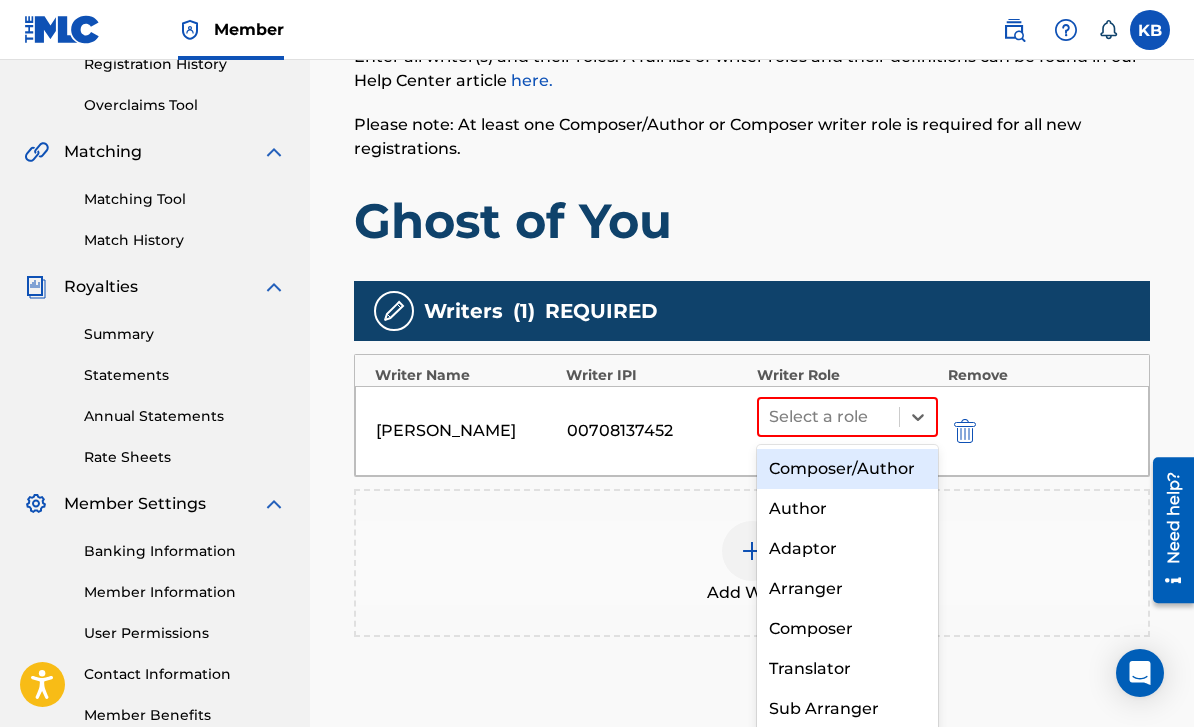 click on "Composer/Author" at bounding box center [847, 469] 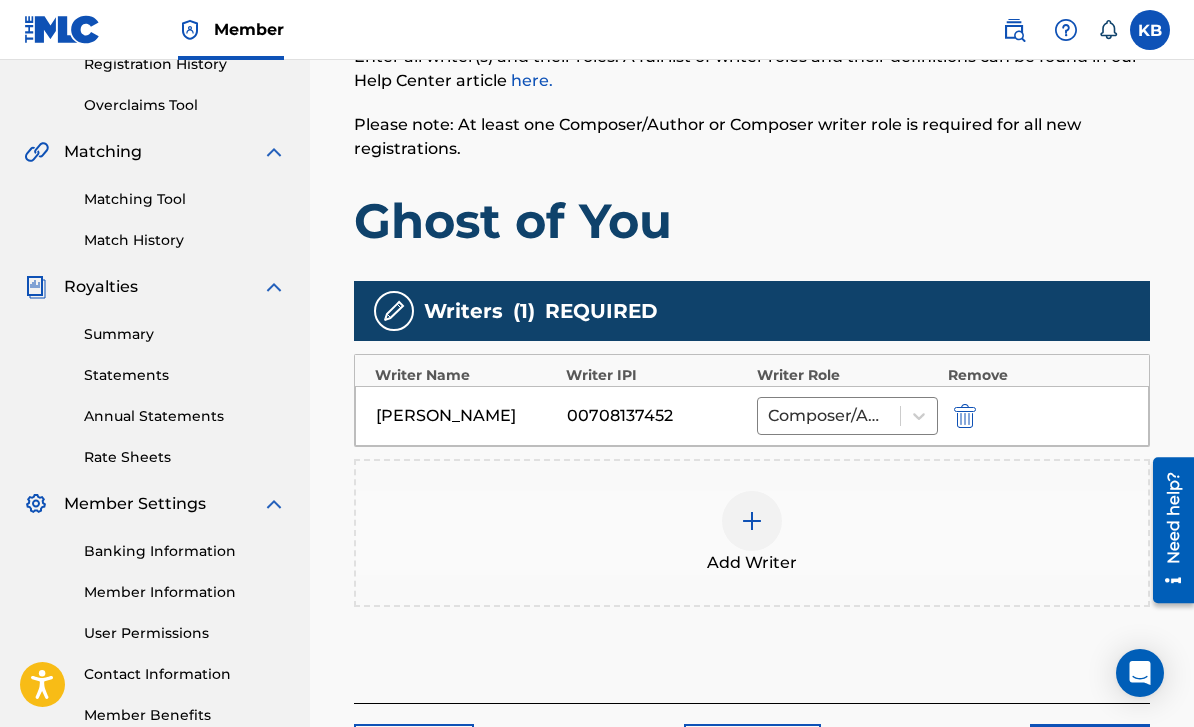 click at bounding box center (752, 521) 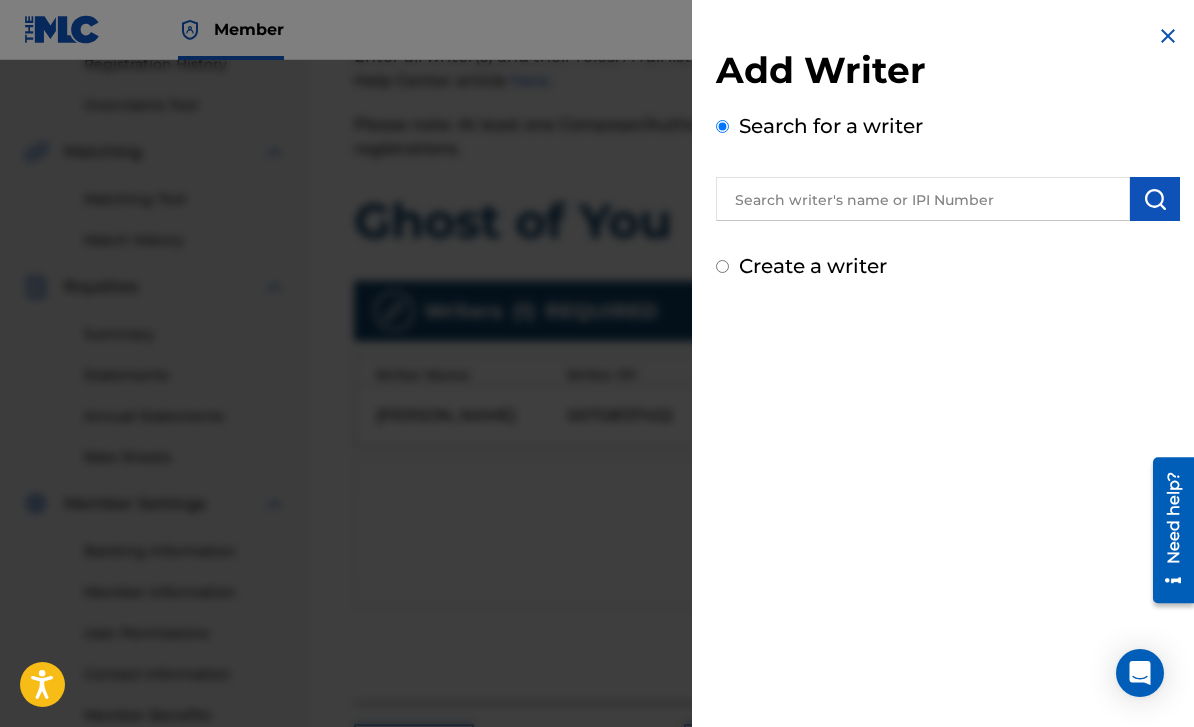 click at bounding box center (923, 199) 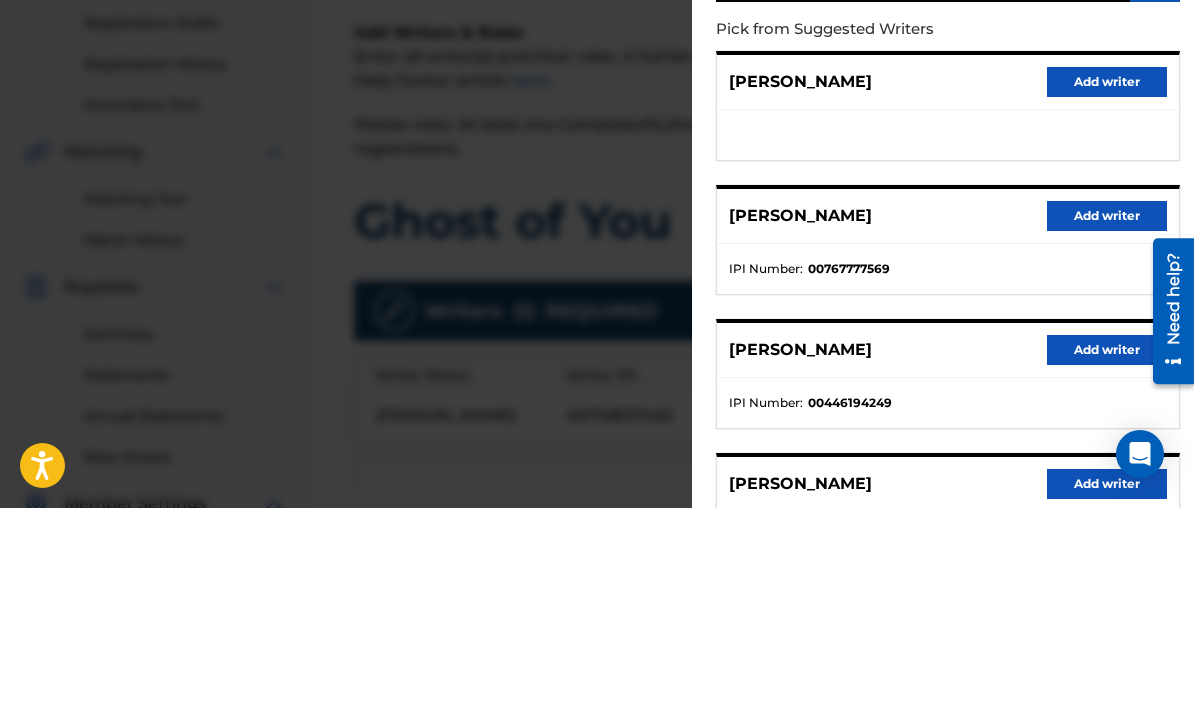 scroll, scrollTop: 167, scrollLeft: 0, axis: vertical 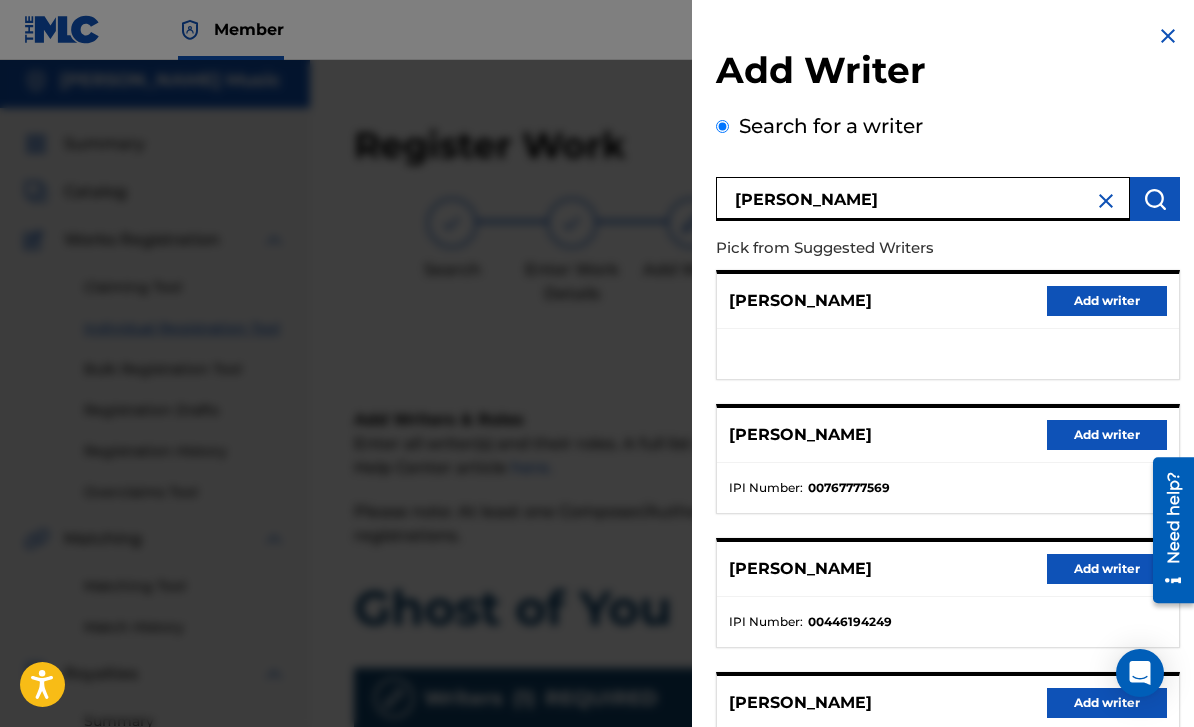 click on "[PERSON_NAME]" at bounding box center [923, 199] 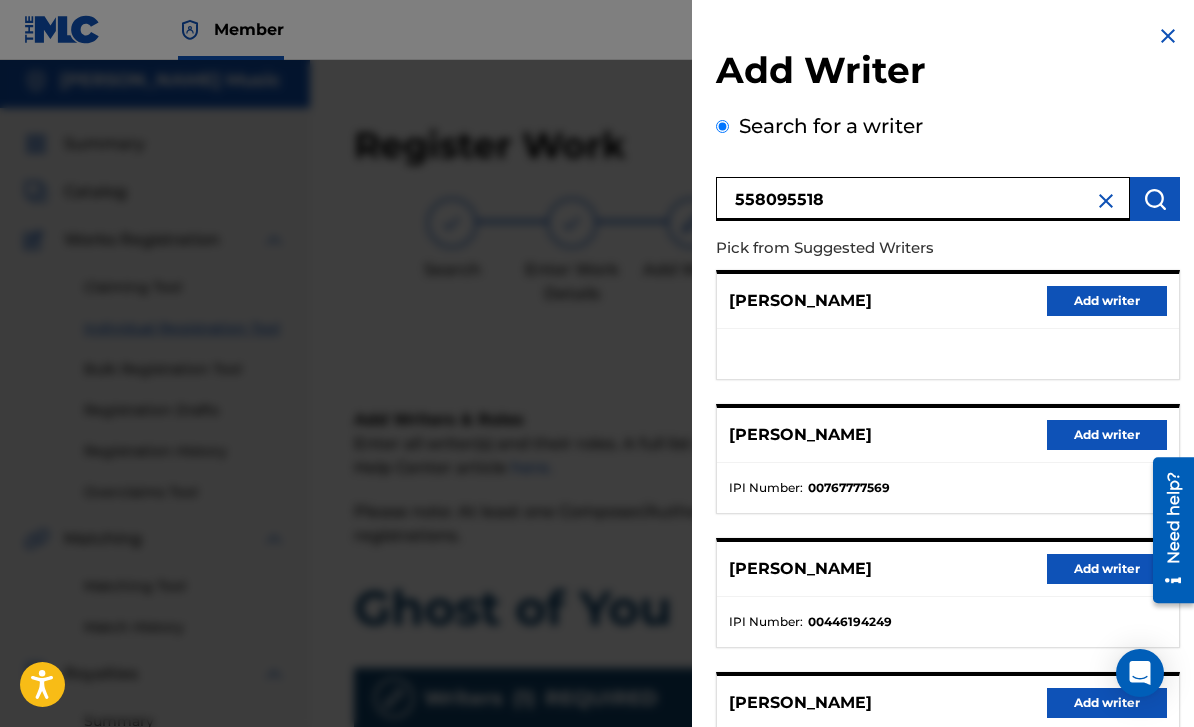 type on "558095518" 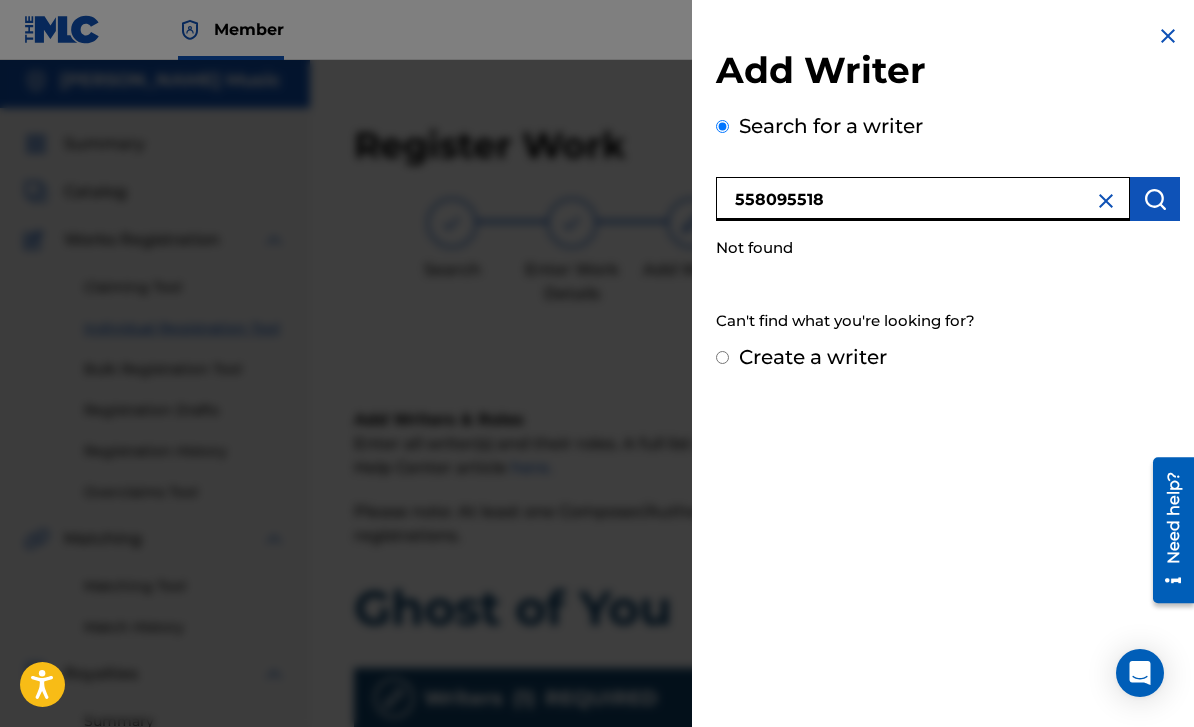 click on "558095518" at bounding box center (923, 199) 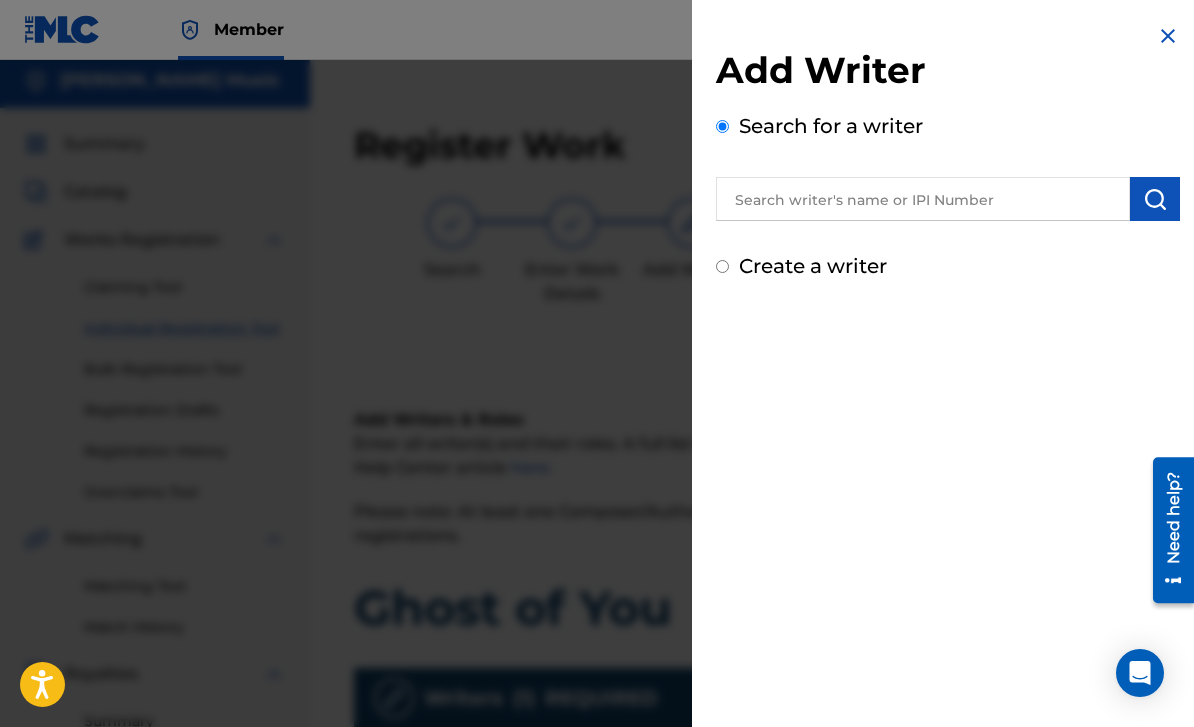 click at bounding box center (923, 199) 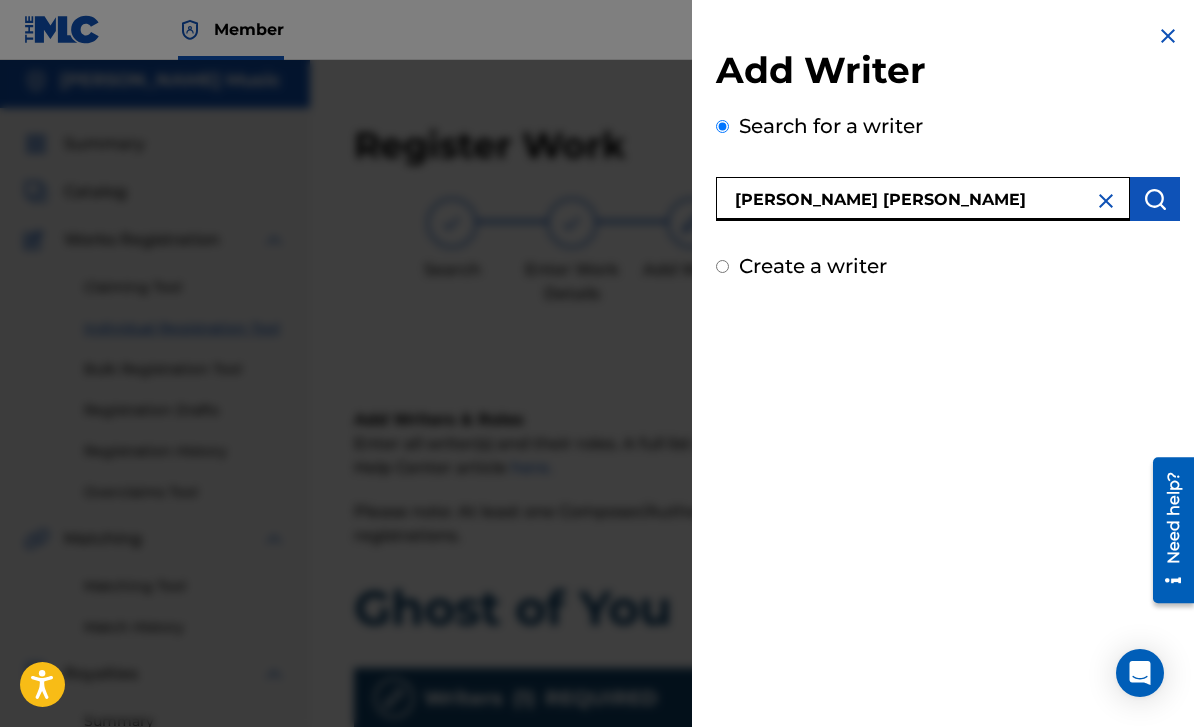 type on "[PERSON_NAME] [PERSON_NAME]" 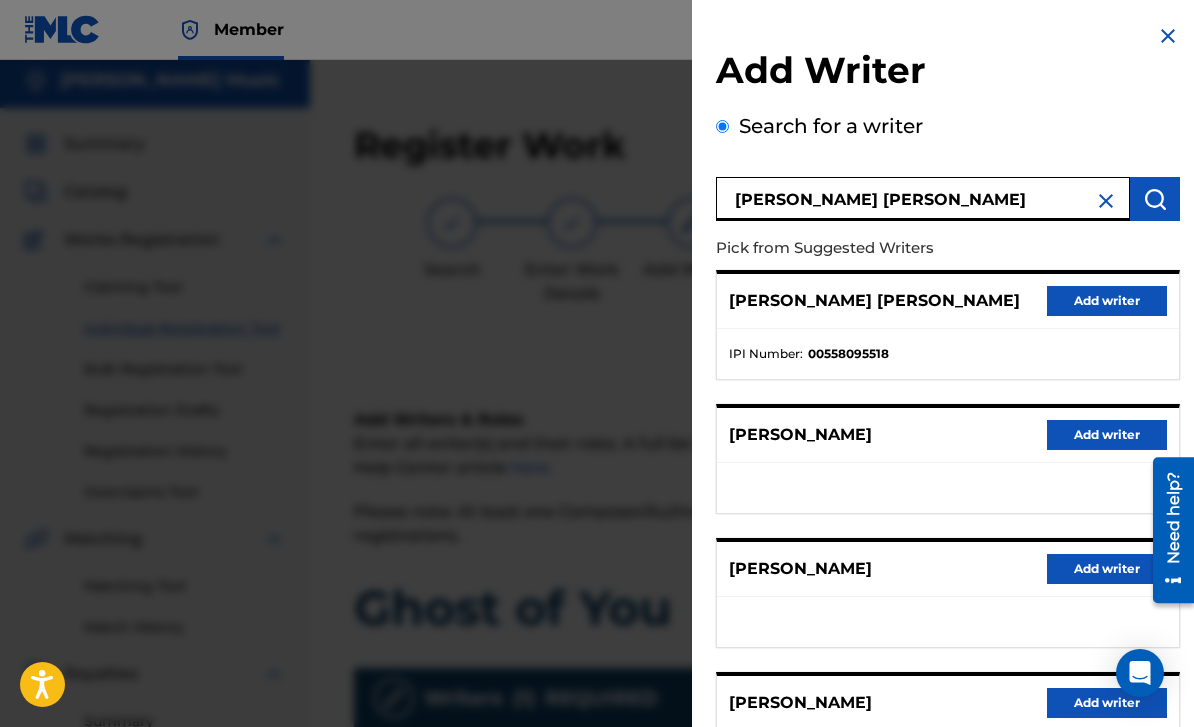 click on "Add writer" at bounding box center (1107, 301) 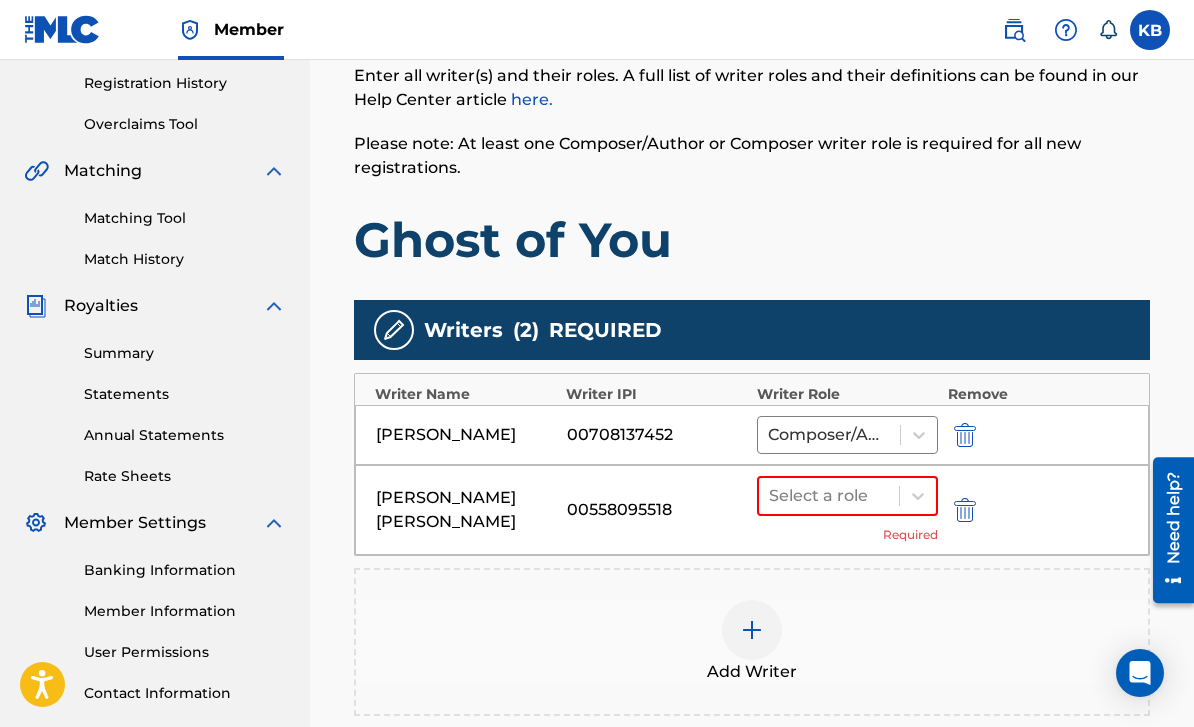 scroll, scrollTop: 451, scrollLeft: 0, axis: vertical 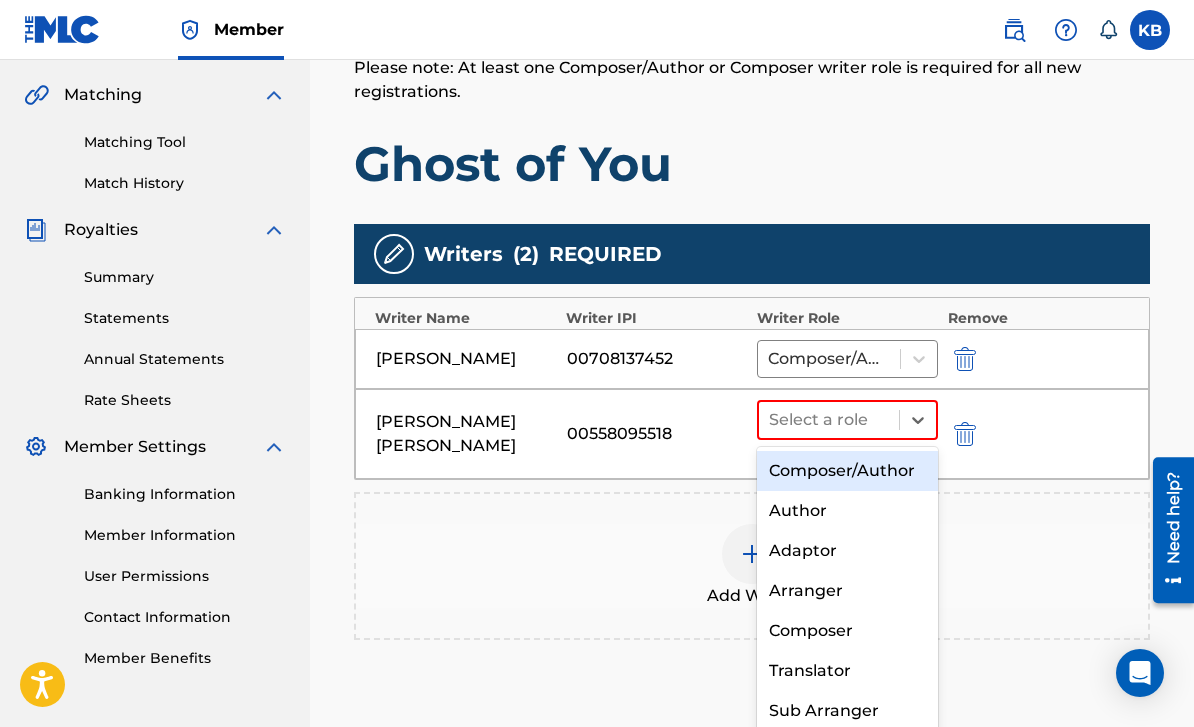 click on "Composer/Author" at bounding box center [847, 471] 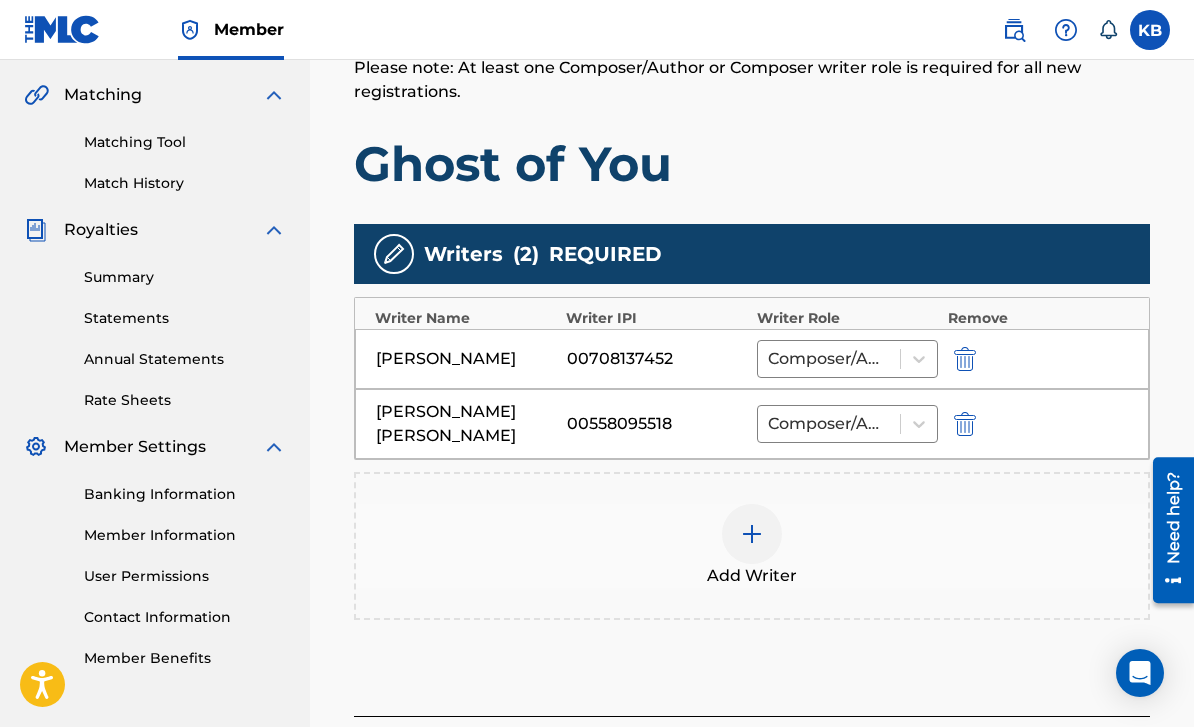 click at bounding box center [752, 534] 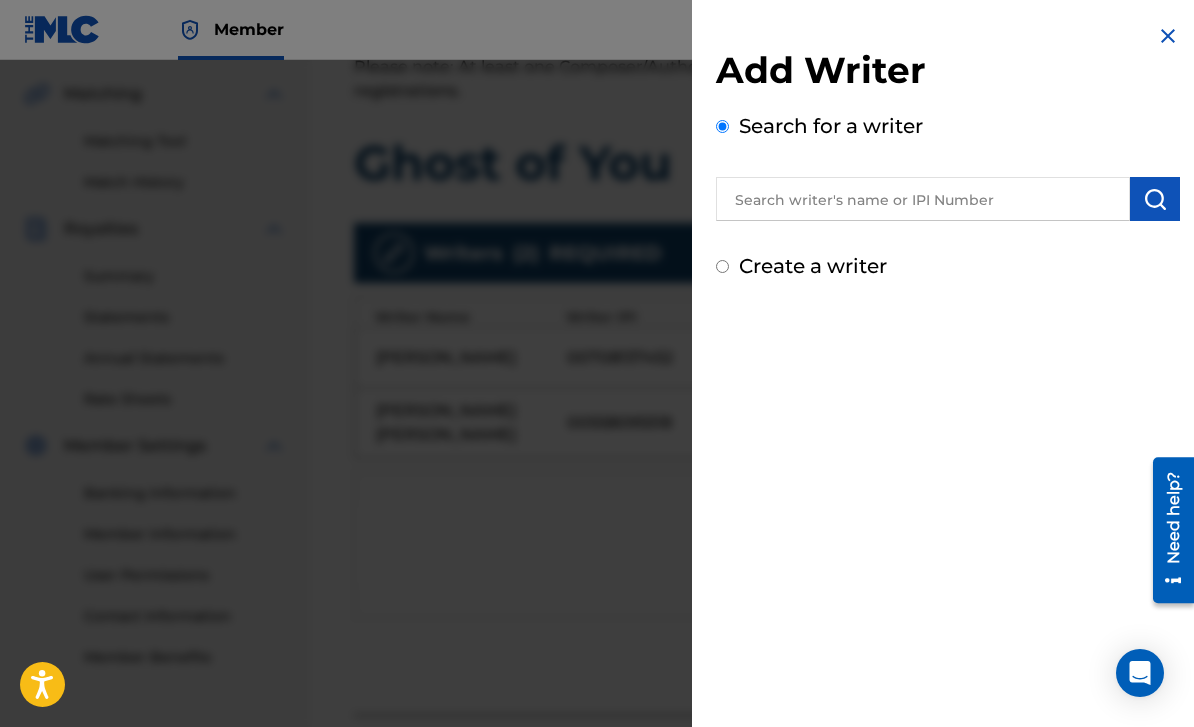 click at bounding box center [923, 199] 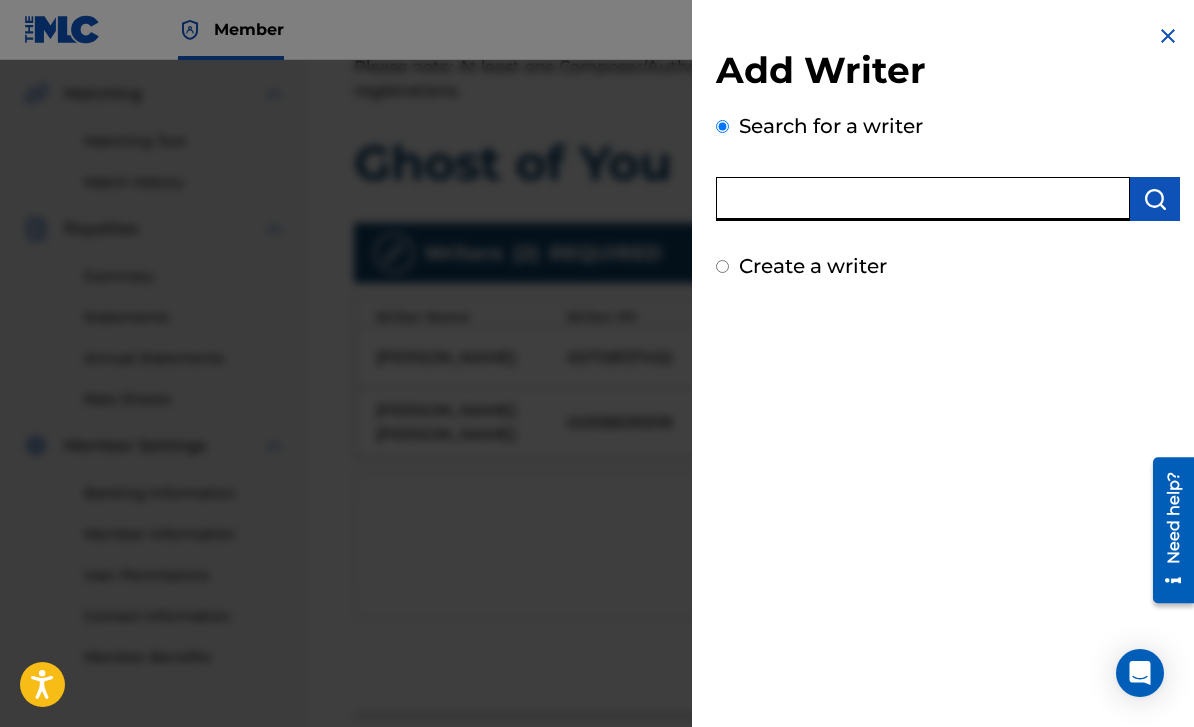scroll, scrollTop: 451, scrollLeft: 0, axis: vertical 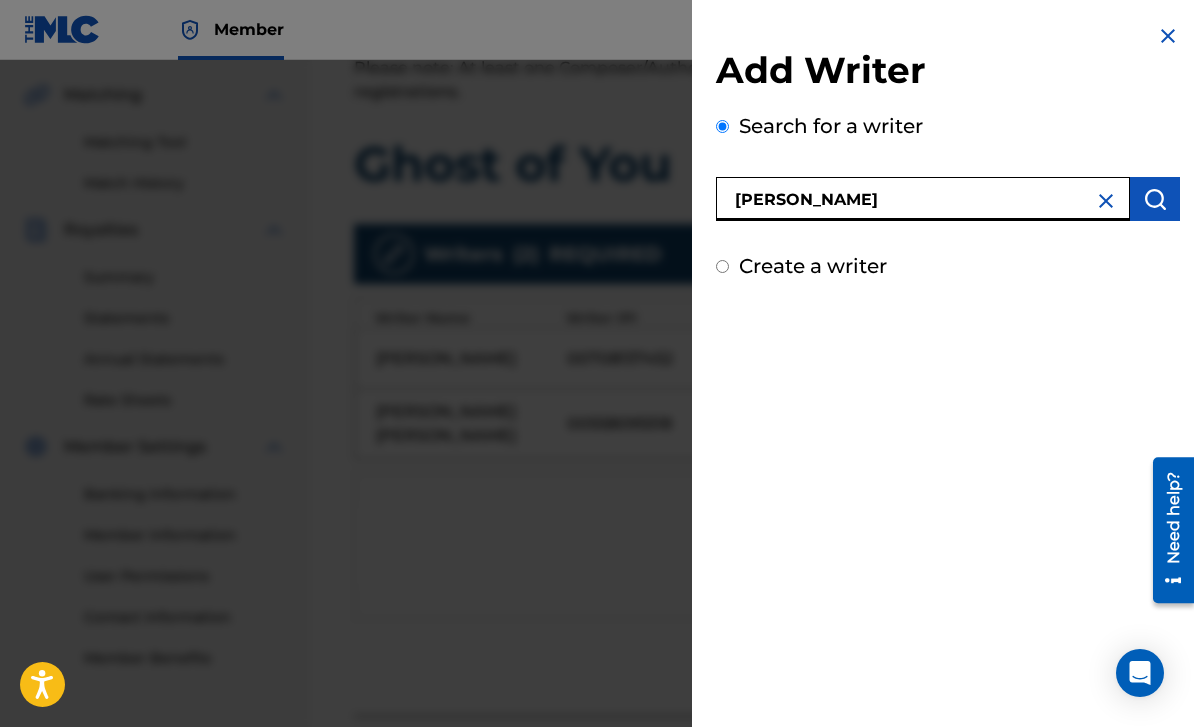 type on "[PERSON_NAME]" 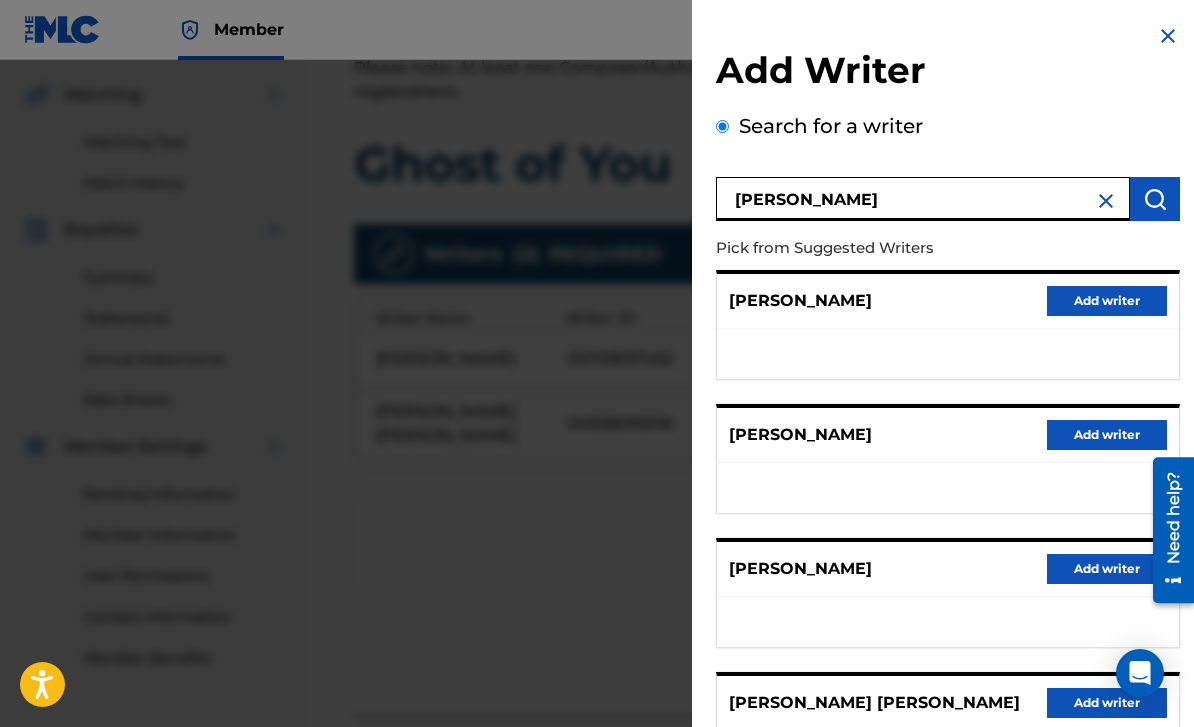 click on "Add writer" at bounding box center (1107, 435) 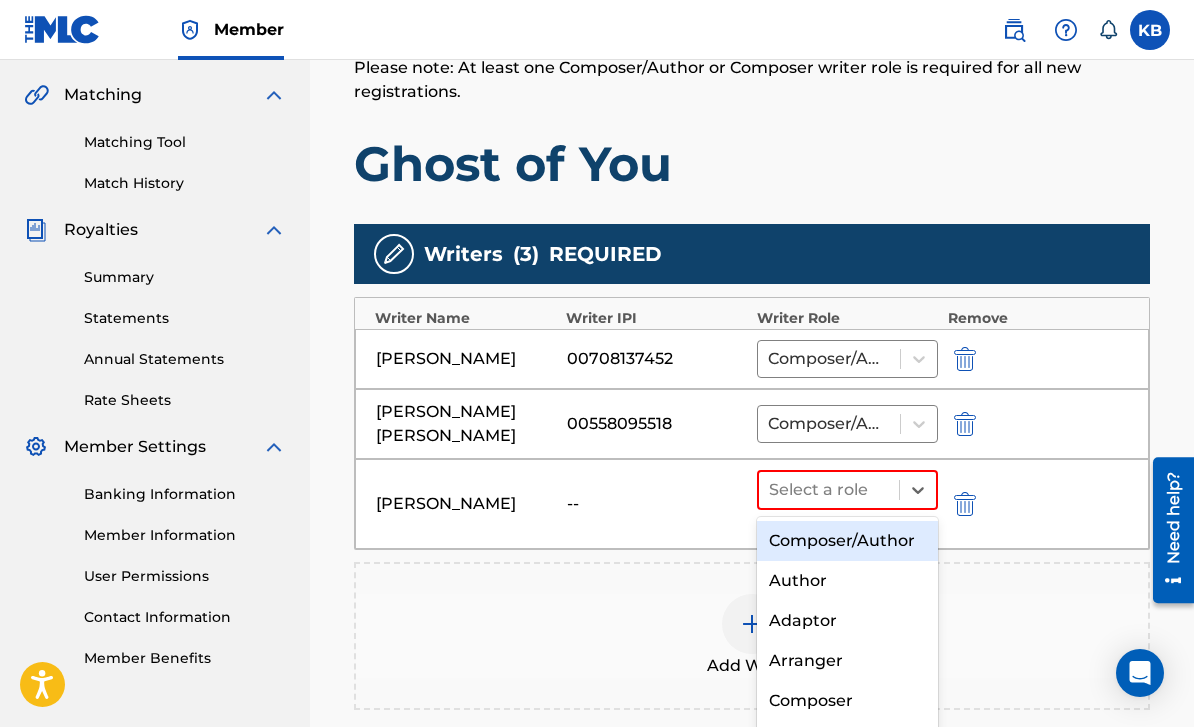 click on "Composer/Author" at bounding box center [847, 541] 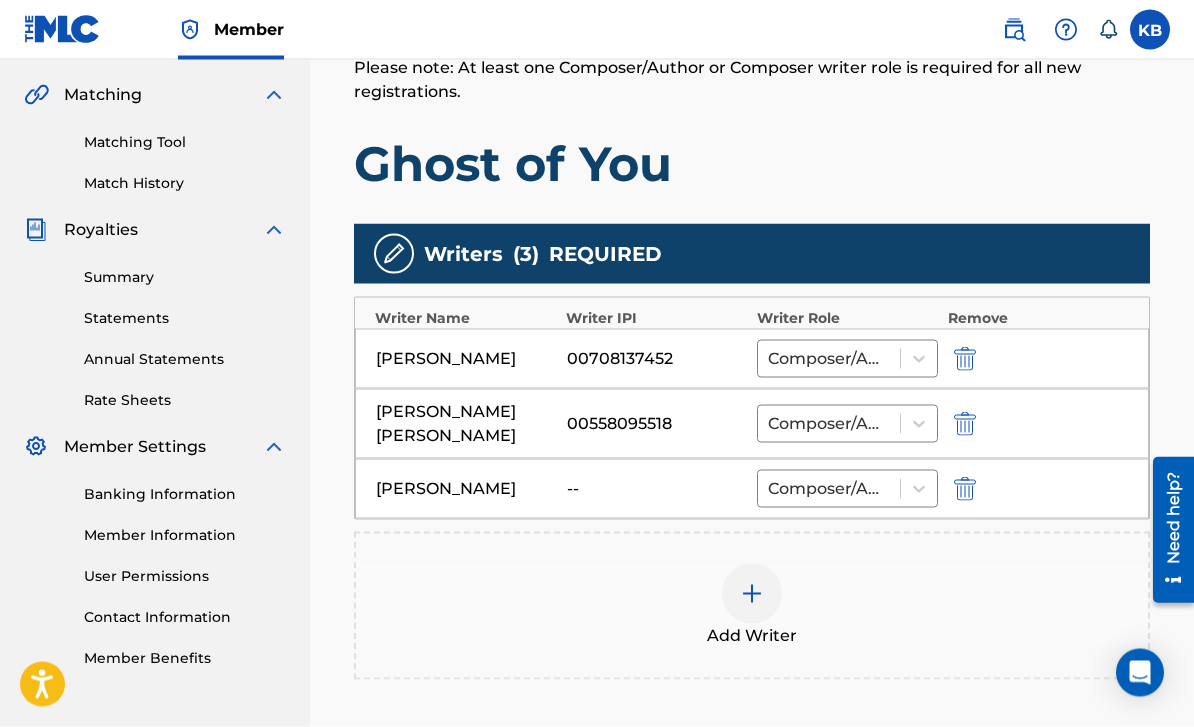 click at bounding box center [752, 594] 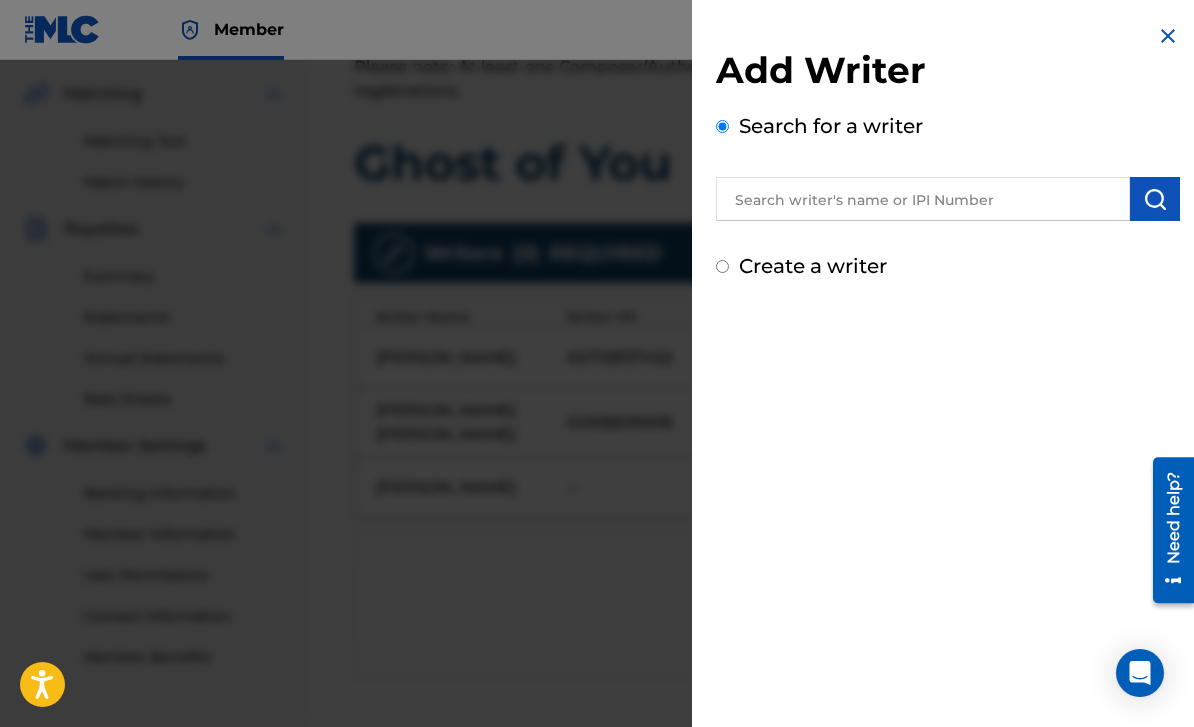 click at bounding box center [923, 199] 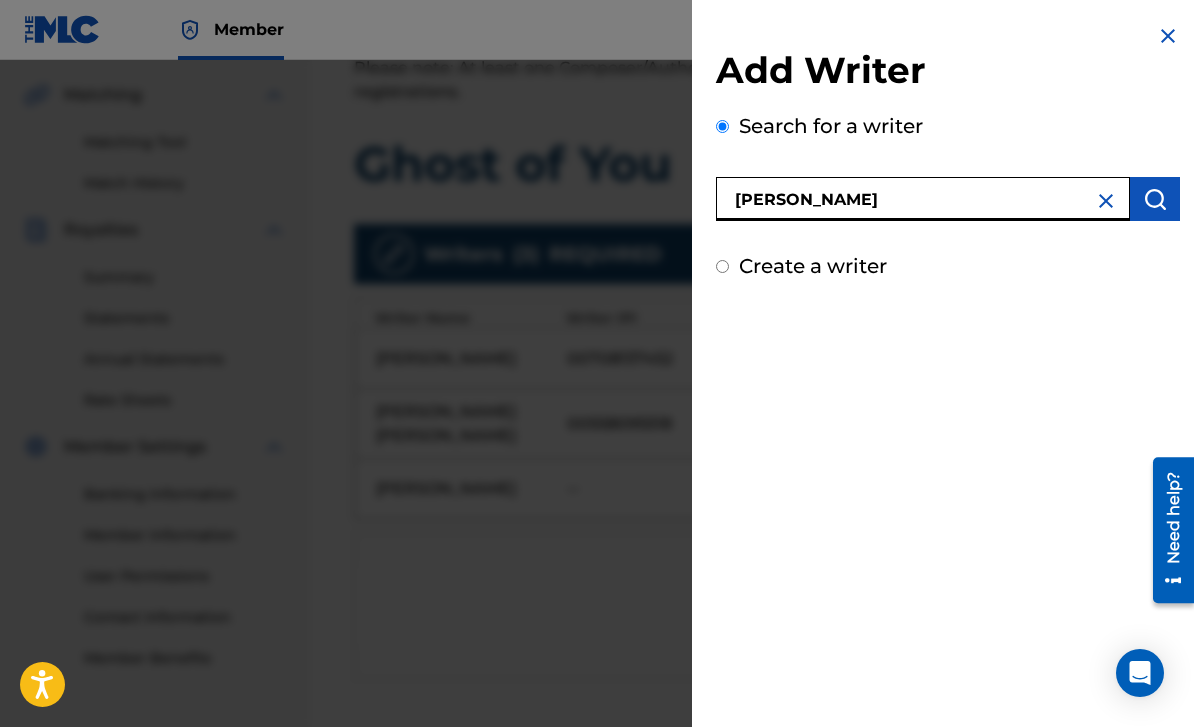 type on "[PERSON_NAME]" 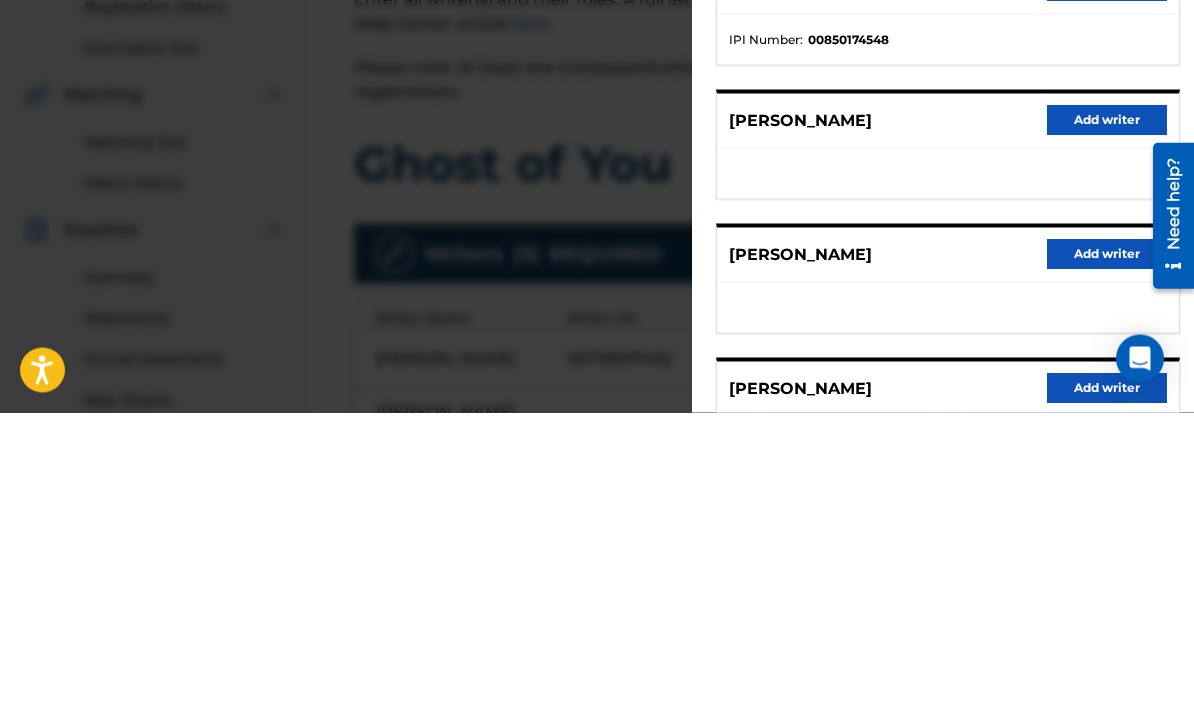 scroll, scrollTop: 132, scrollLeft: 0, axis: vertical 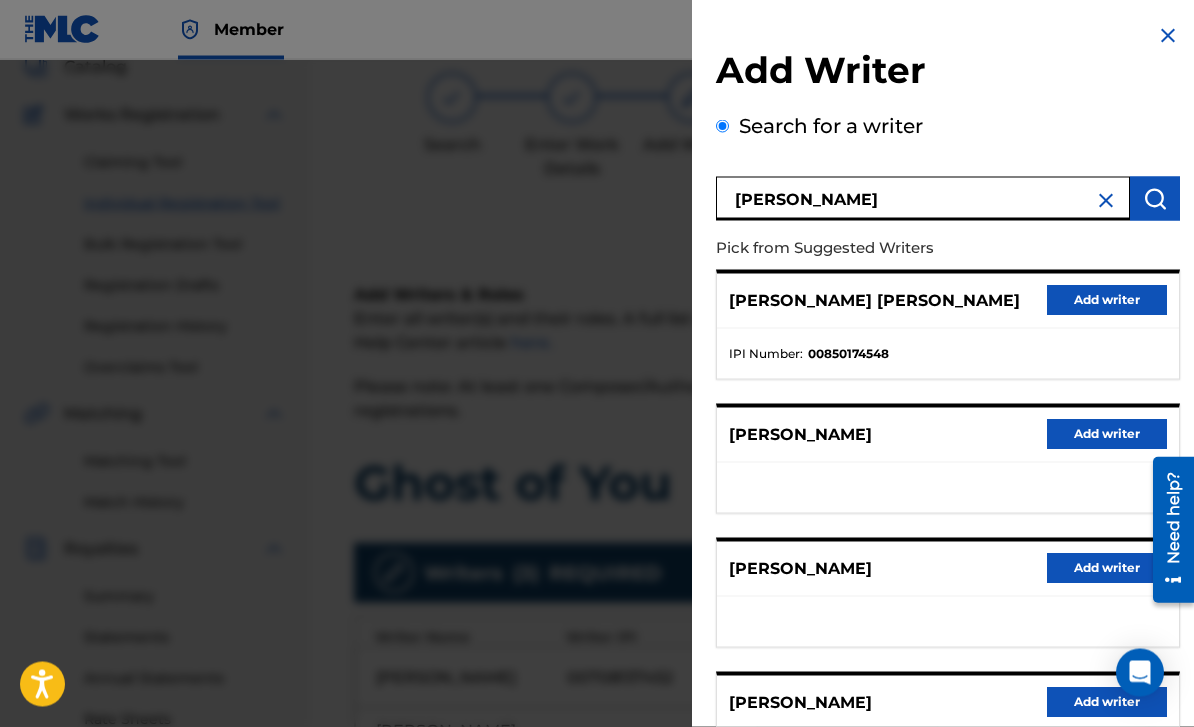 click on "Add writer" at bounding box center (1107, 435) 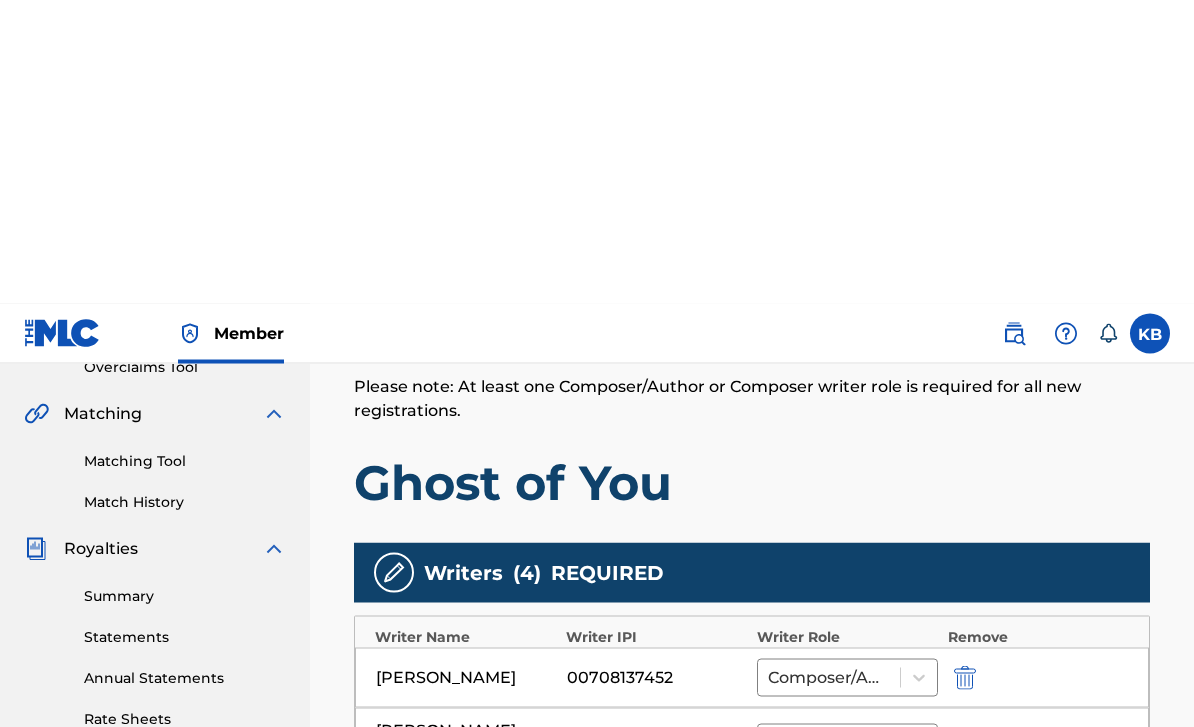 scroll, scrollTop: 453, scrollLeft: 0, axis: vertical 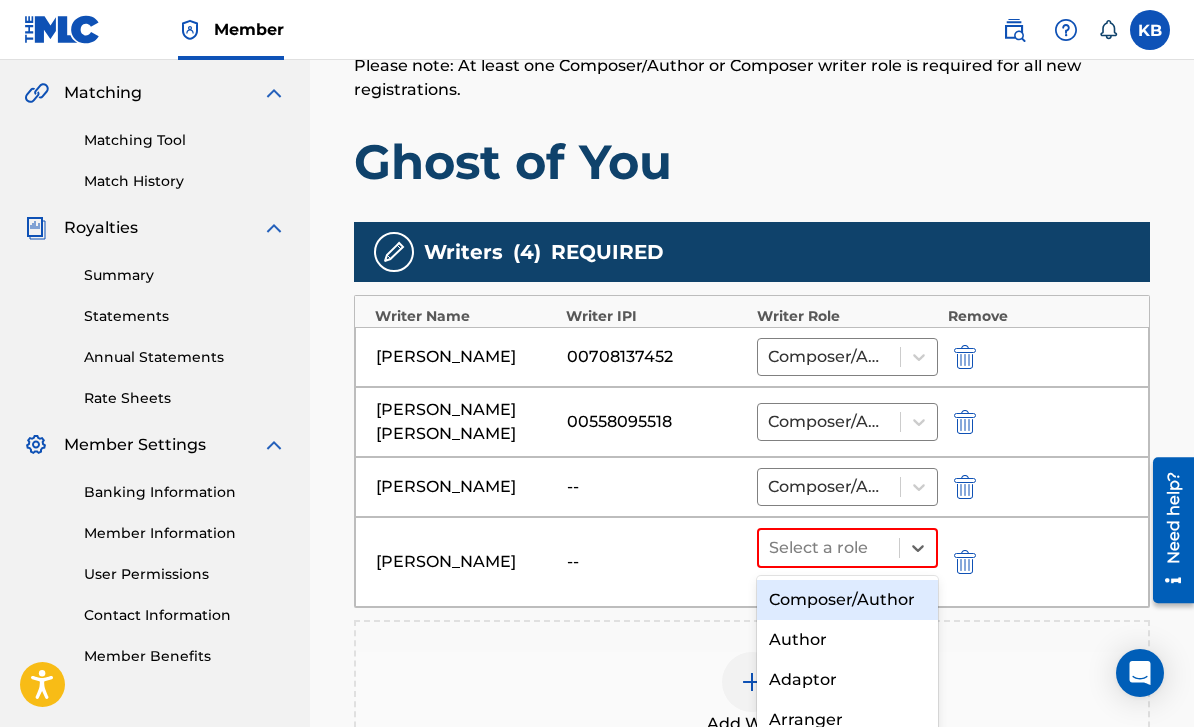 click on "Composer/Author" at bounding box center [847, 600] 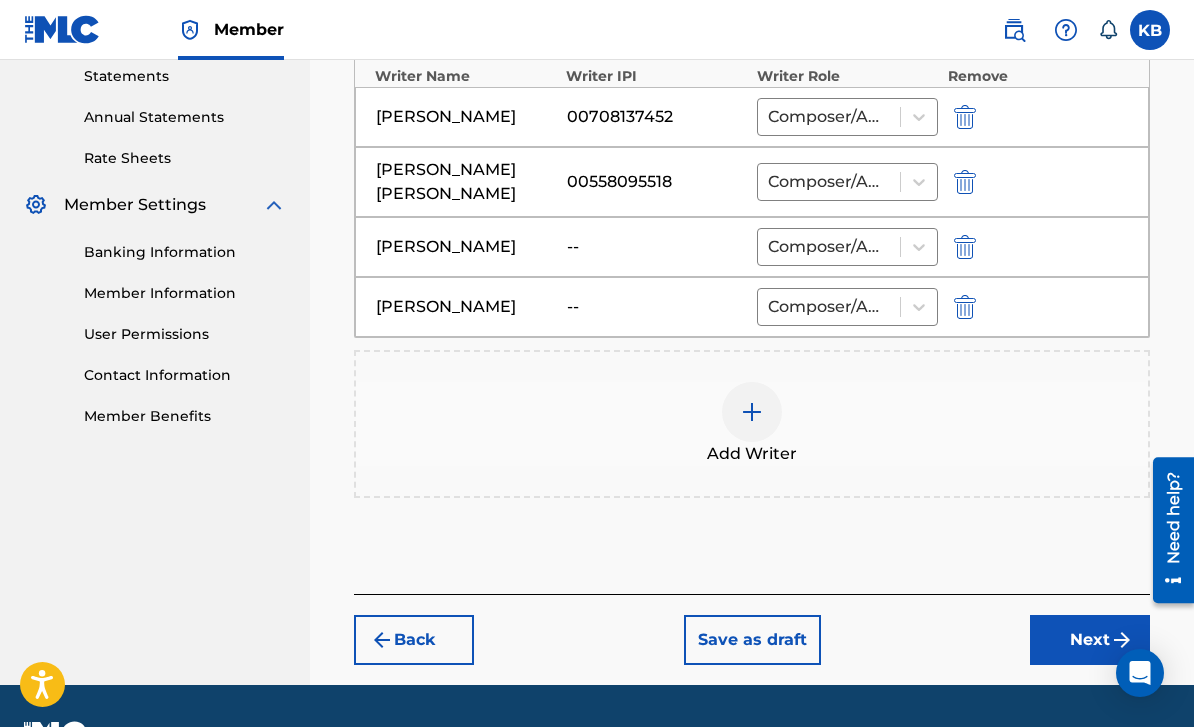 click on "Next" at bounding box center [1090, 640] 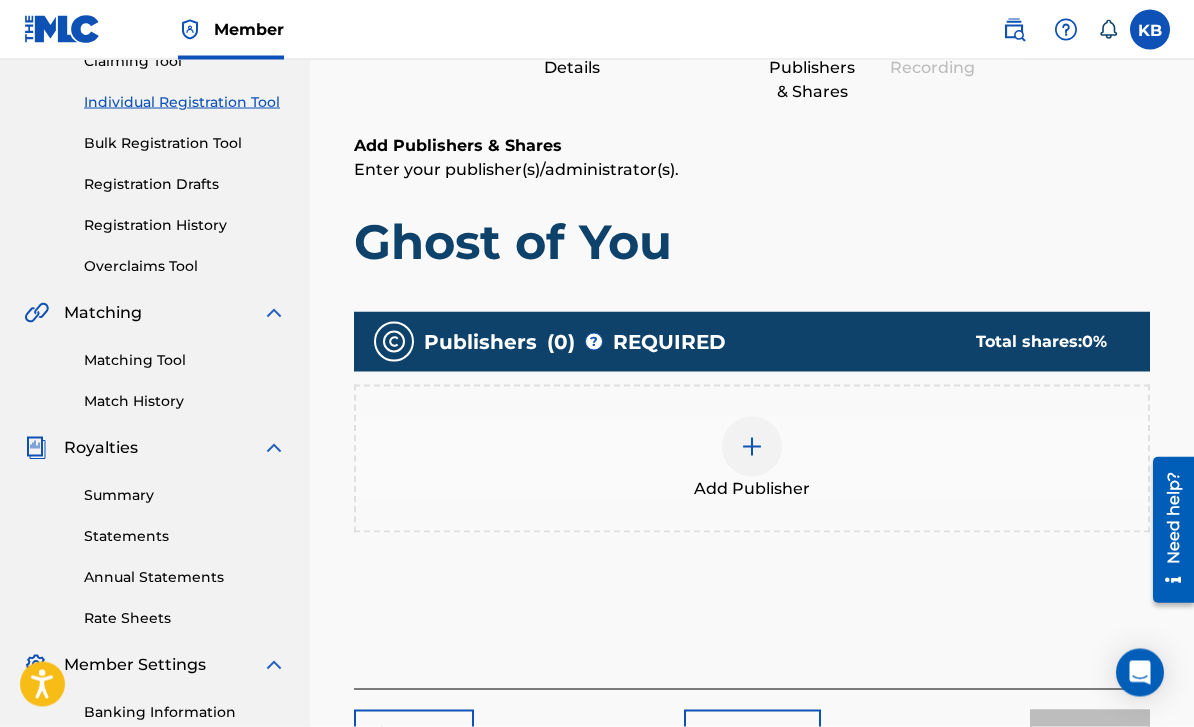 click at bounding box center [752, 447] 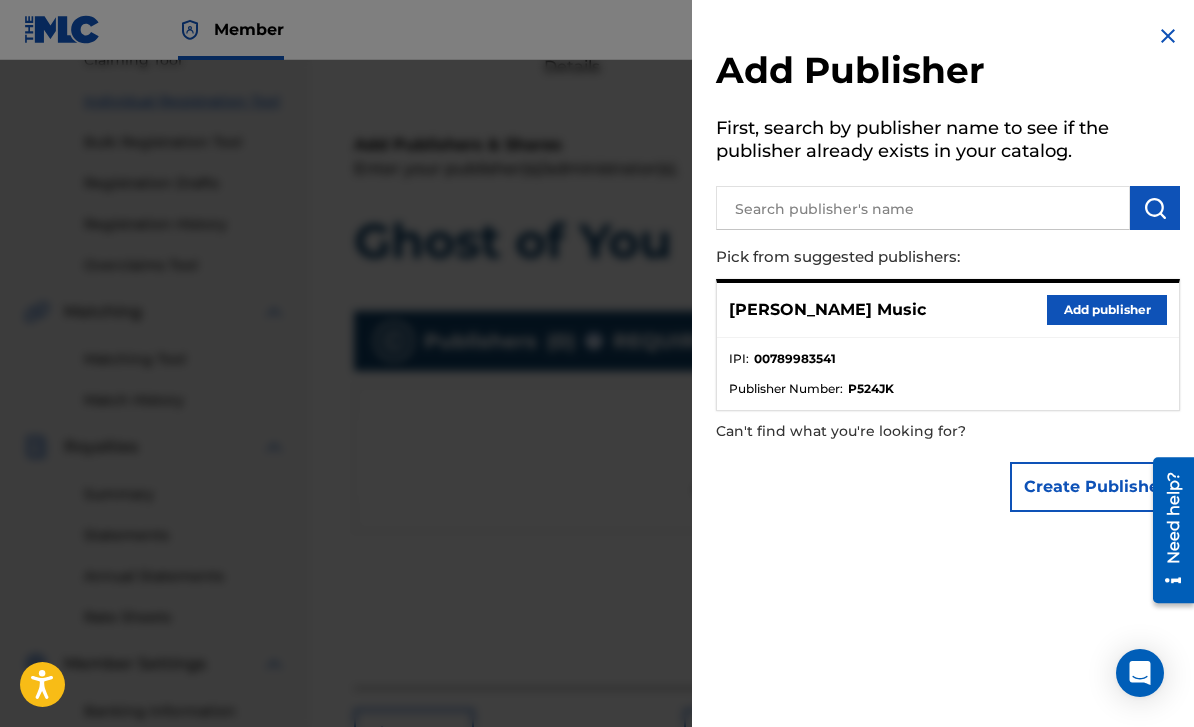 click on "Add publisher" at bounding box center (1107, 310) 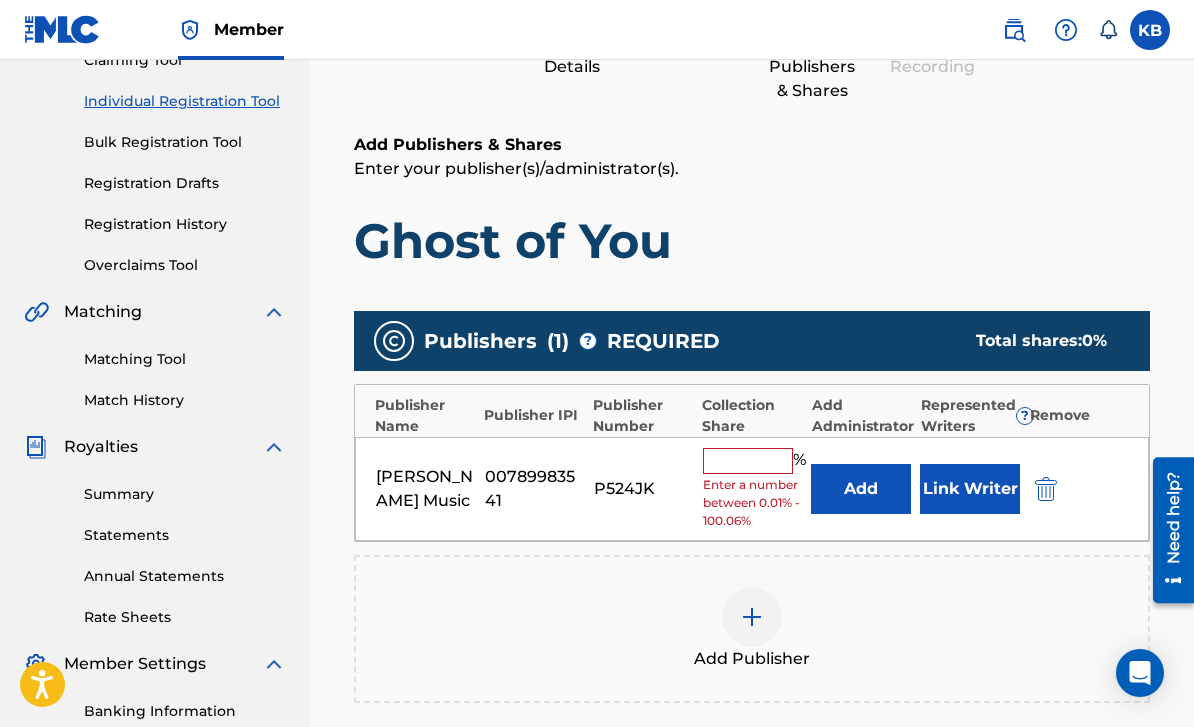 click at bounding box center (748, 461) 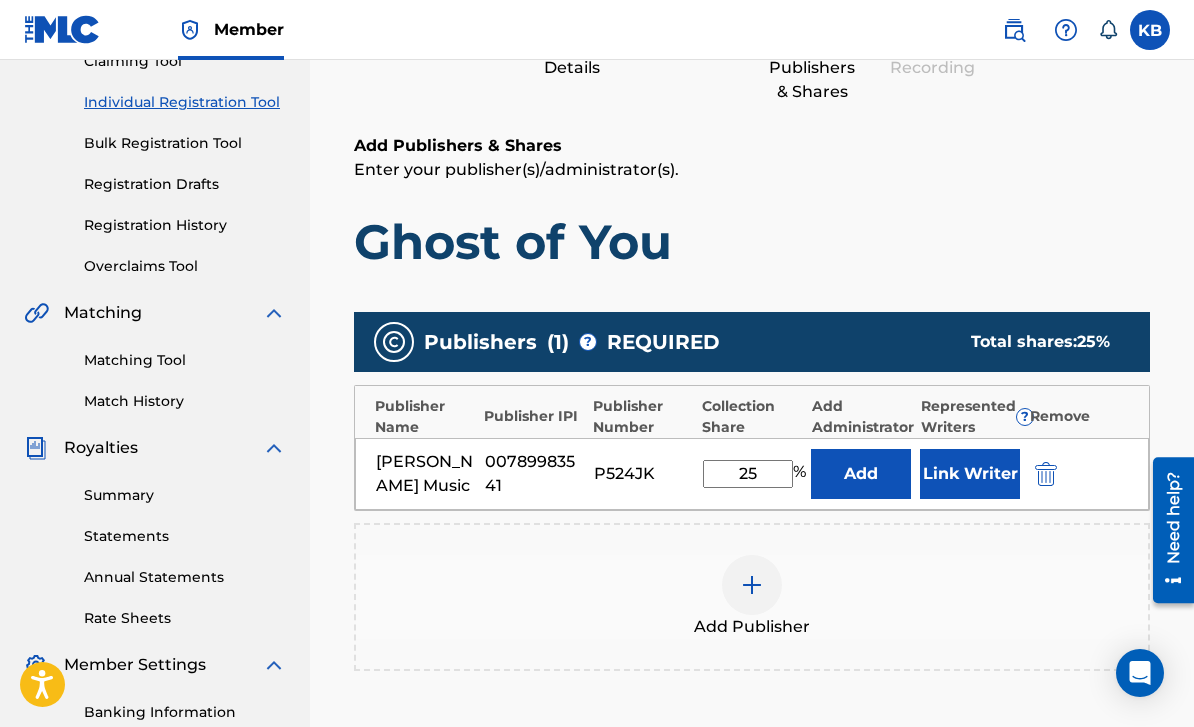 scroll, scrollTop: 503, scrollLeft: 0, axis: vertical 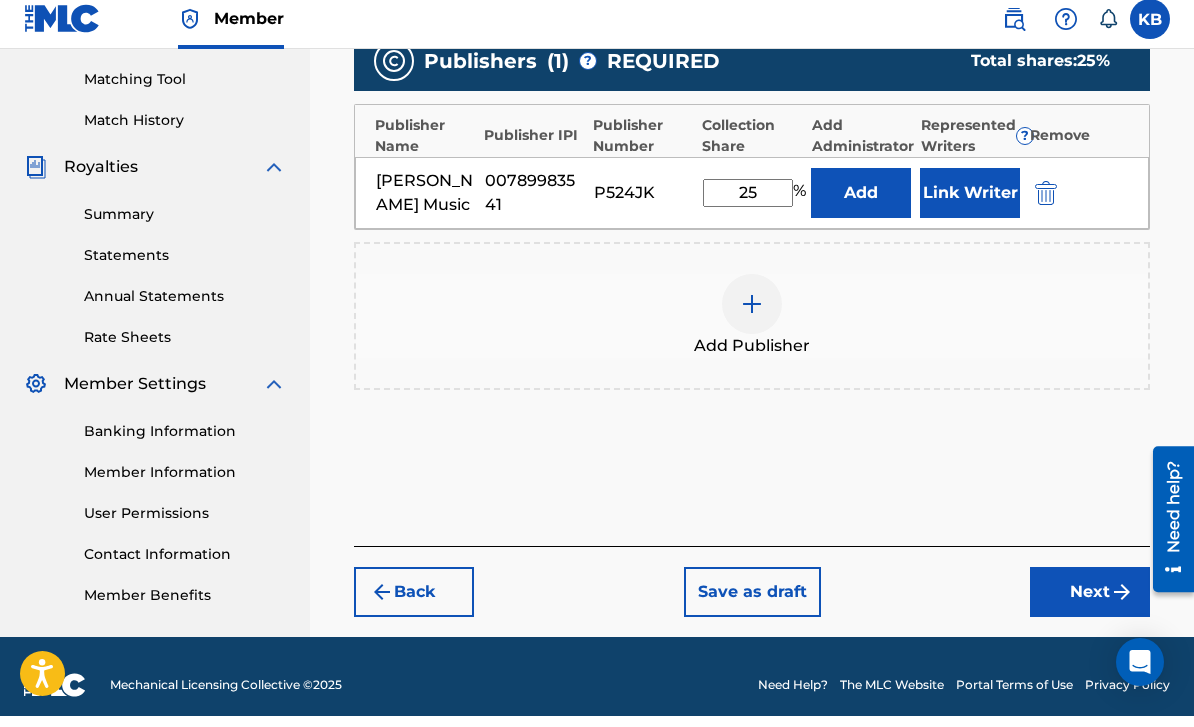 type on "25" 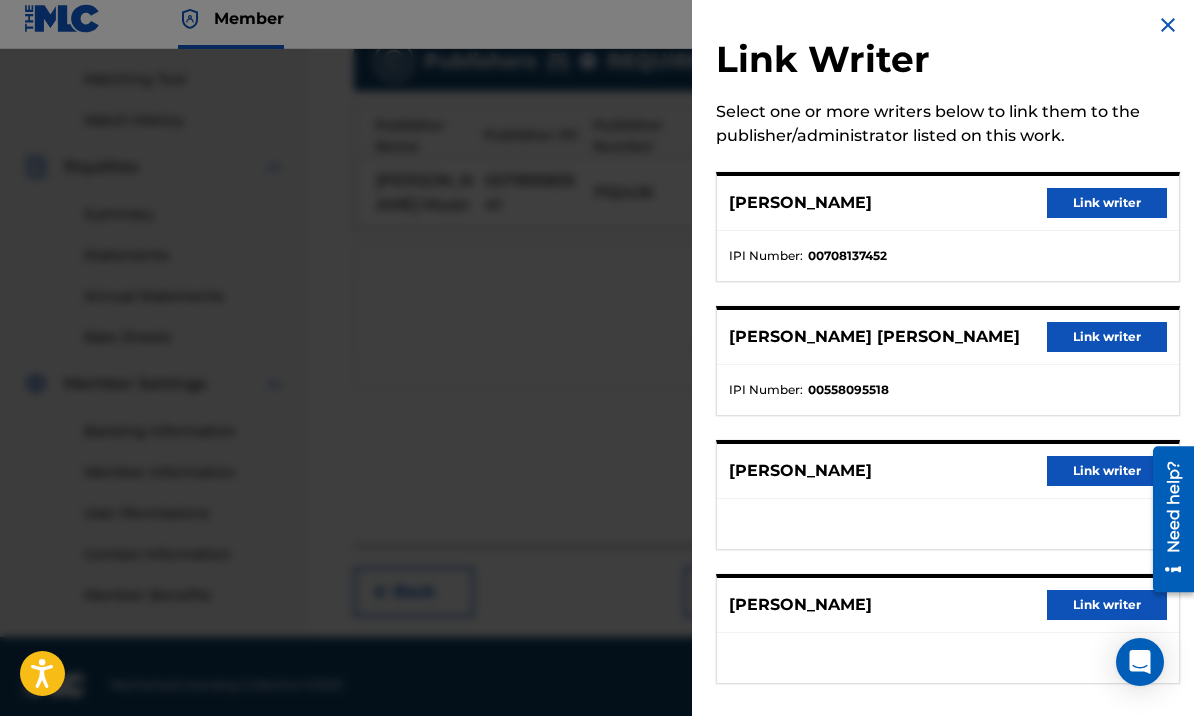 scroll, scrollTop: 456, scrollLeft: 0, axis: vertical 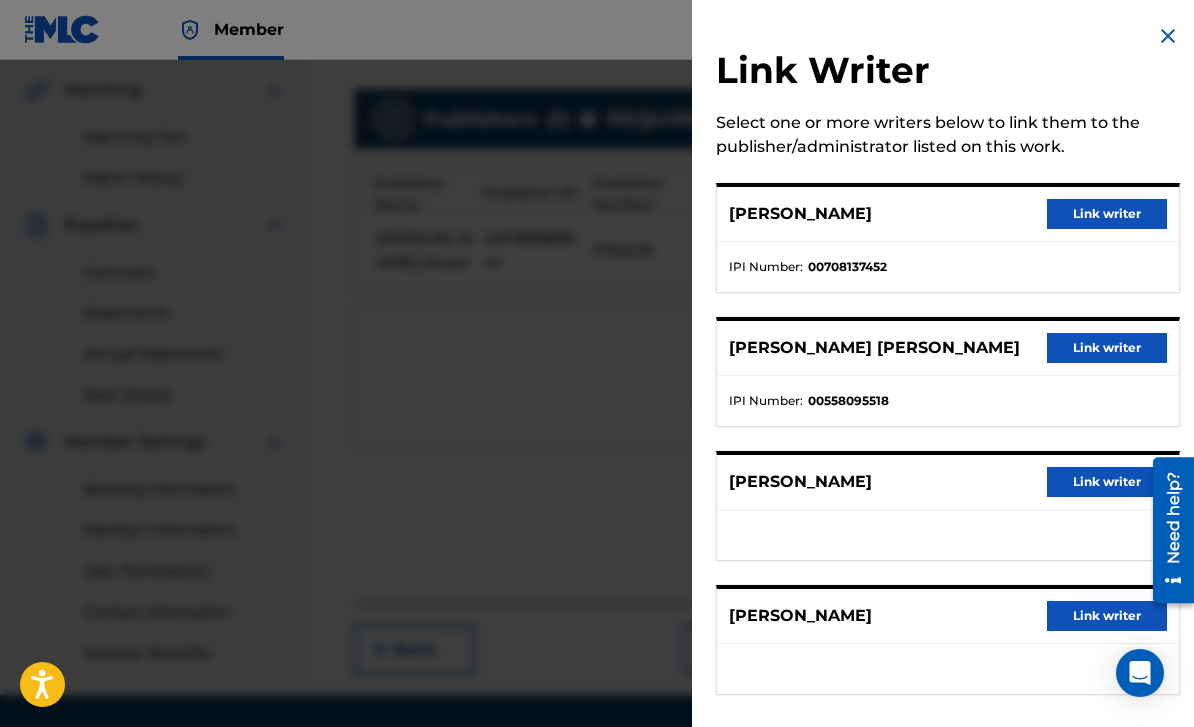 click on "Link writer" at bounding box center (1107, 214) 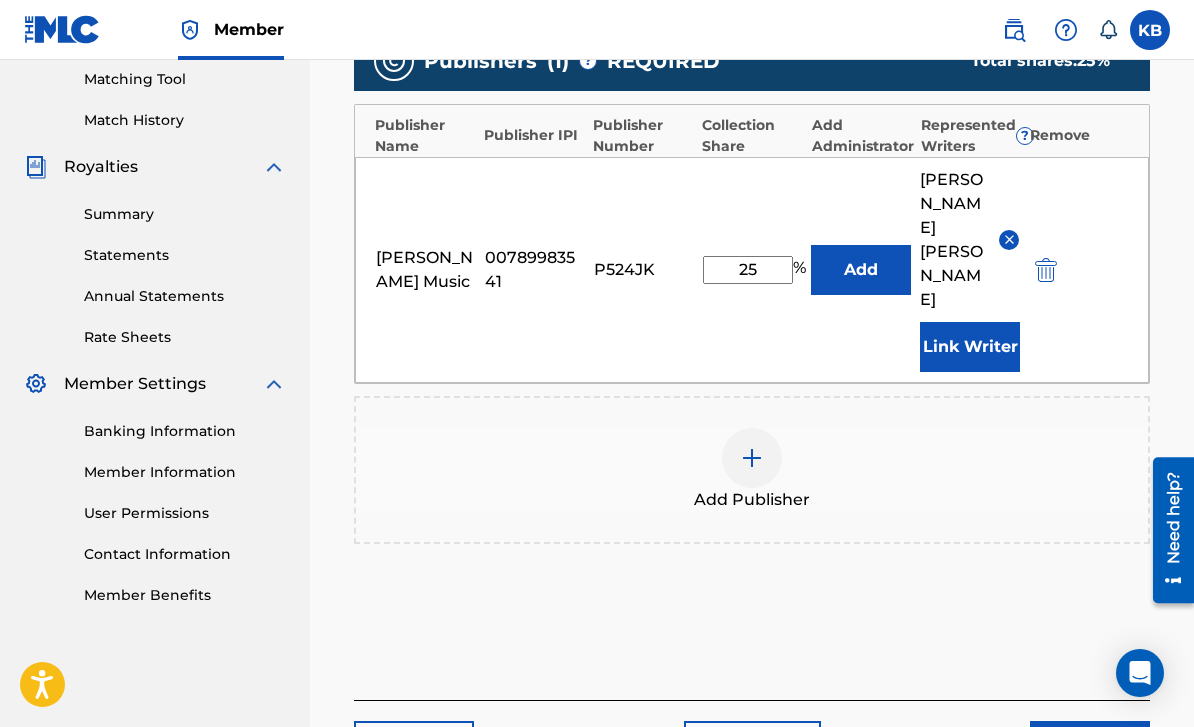 click on "Next" at bounding box center (1090, 746) 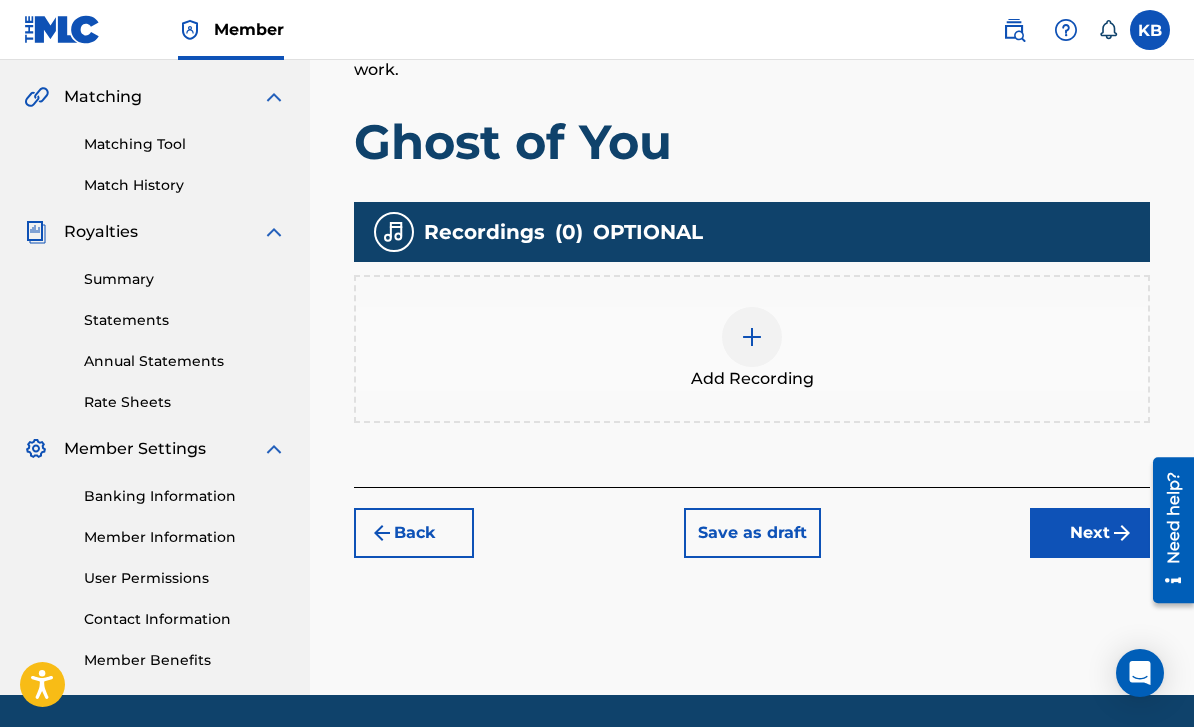 click at bounding box center [752, 337] 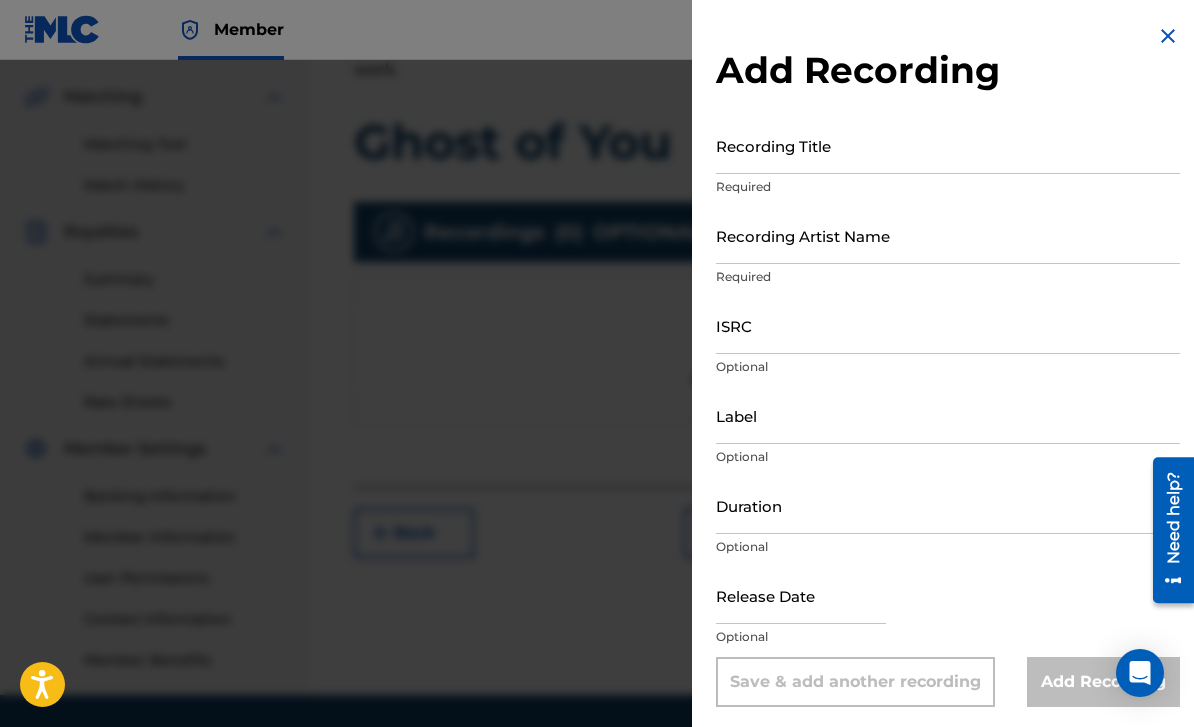 click on "Recording Title" at bounding box center (948, 145) 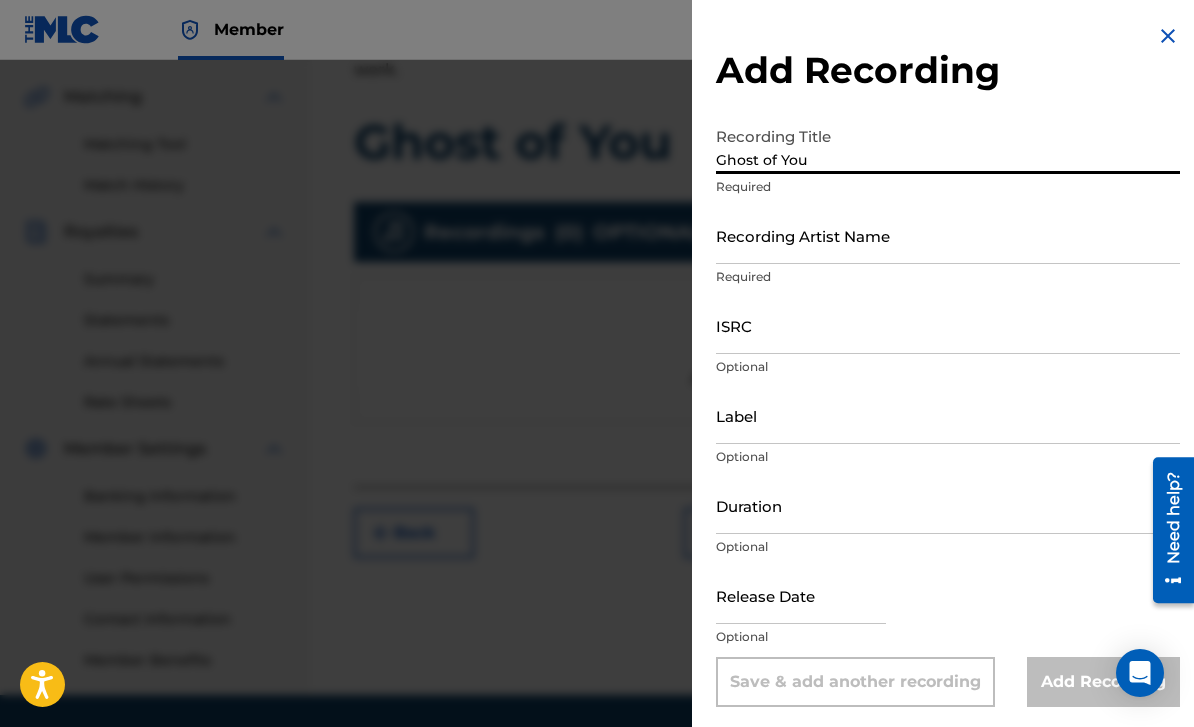 type on "Ghost of You" 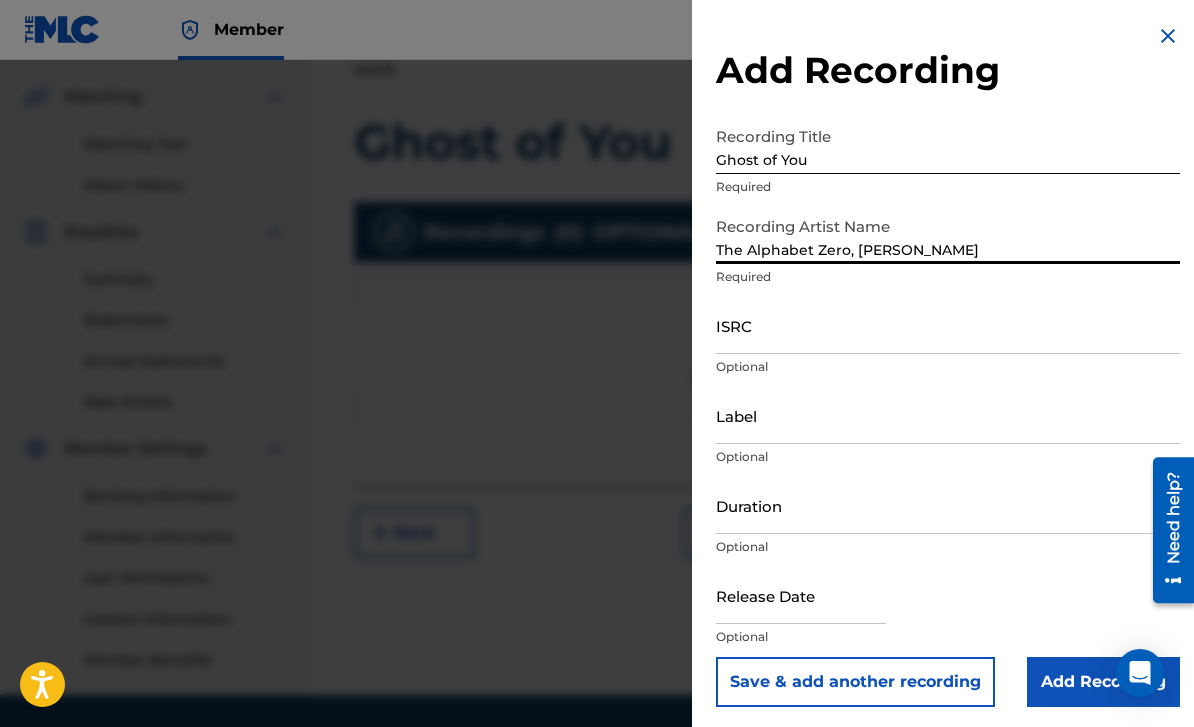 type on "The Alphabet Zero, [PERSON_NAME]" 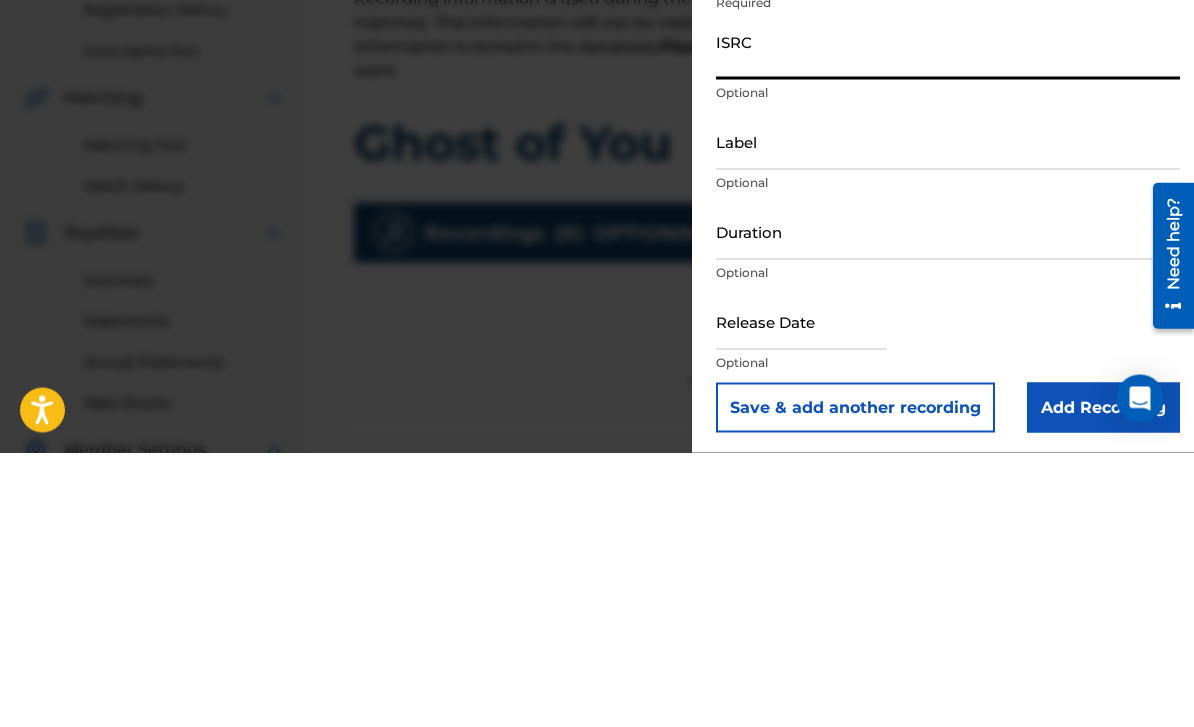 scroll, scrollTop: 156, scrollLeft: 0, axis: vertical 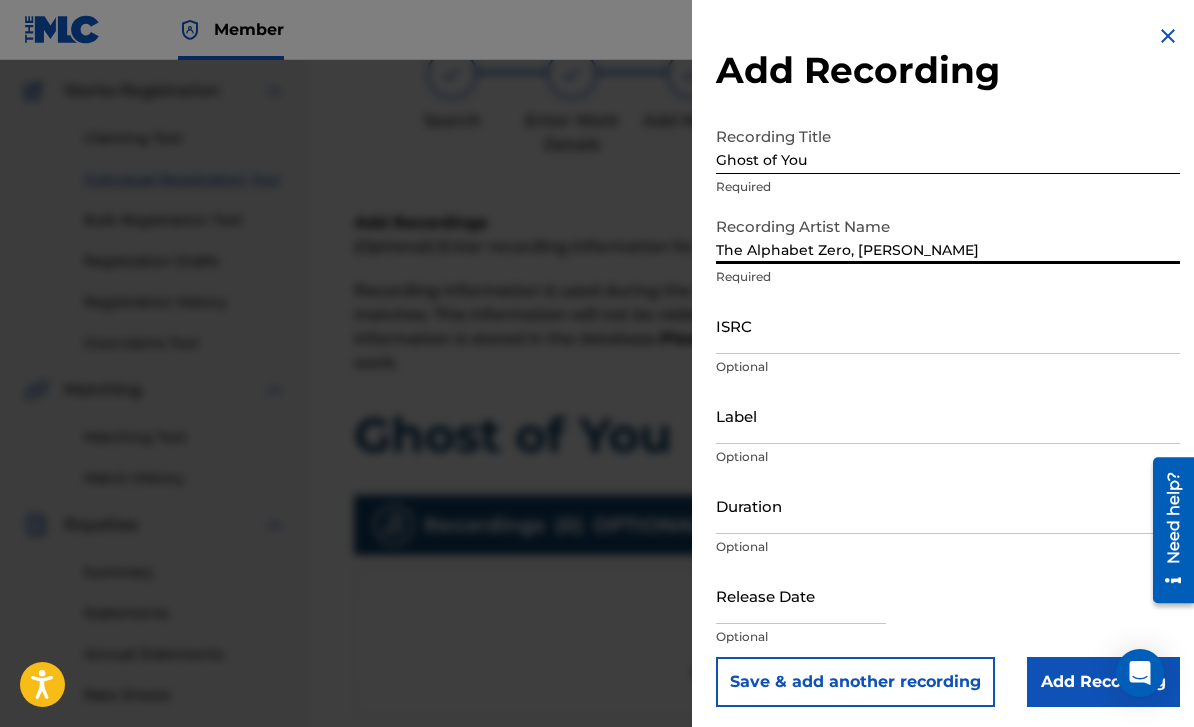 click on "ISRC" at bounding box center (948, 325) 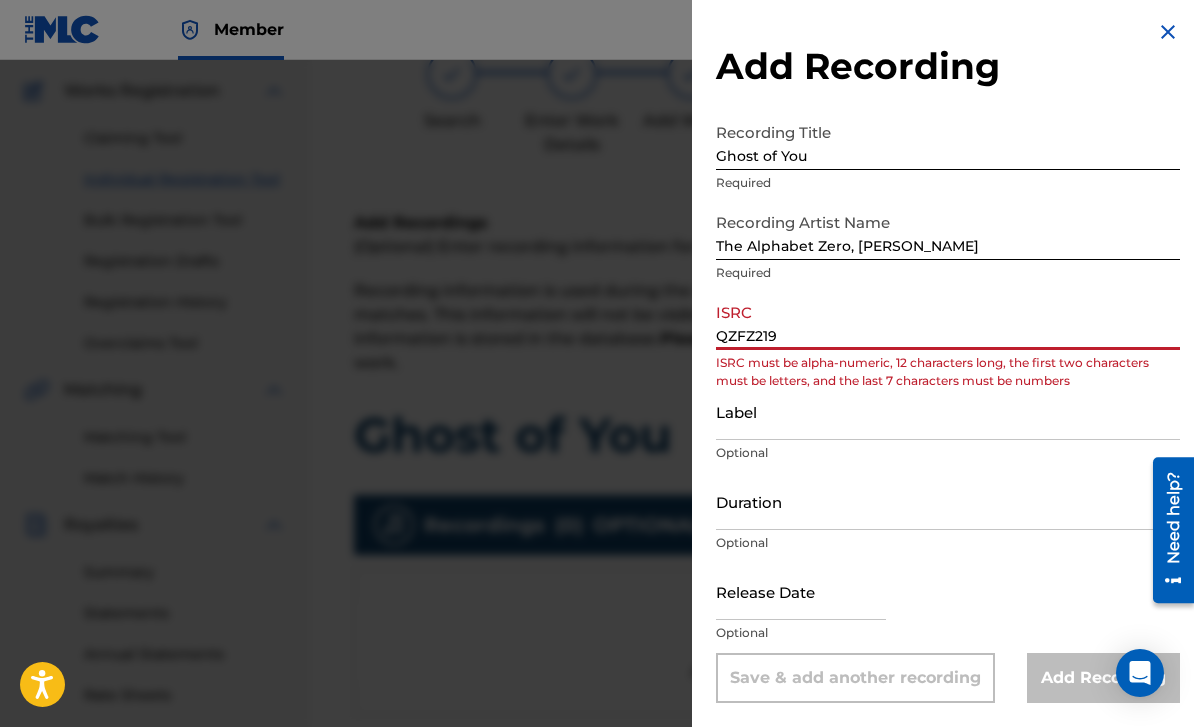 scroll, scrollTop: 6, scrollLeft: 0, axis: vertical 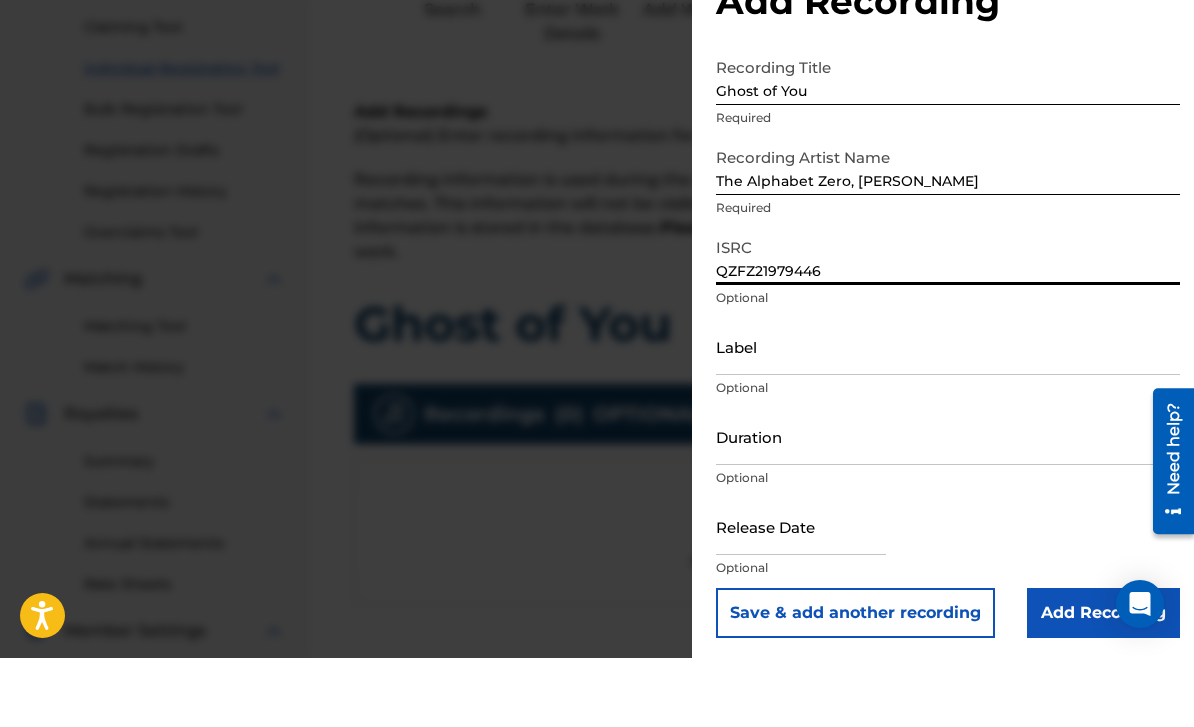 type on "QZFZ21979446" 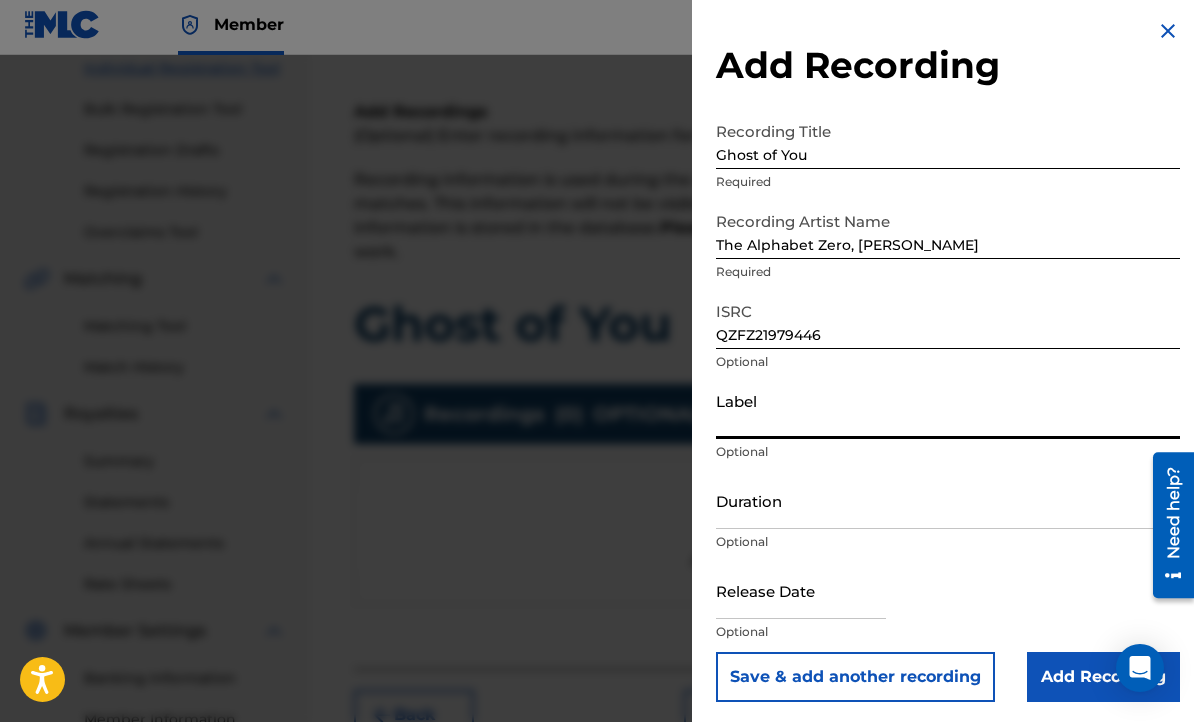 scroll, scrollTop: 278, scrollLeft: 0, axis: vertical 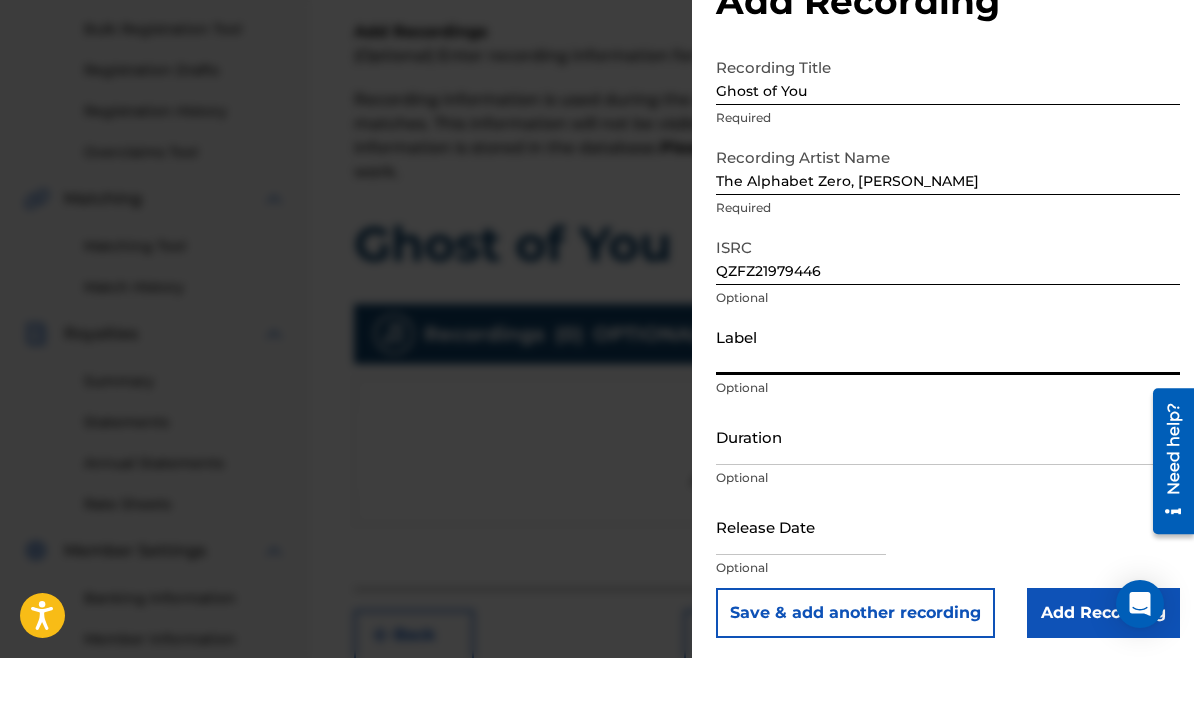click on "Duration" at bounding box center (948, 505) 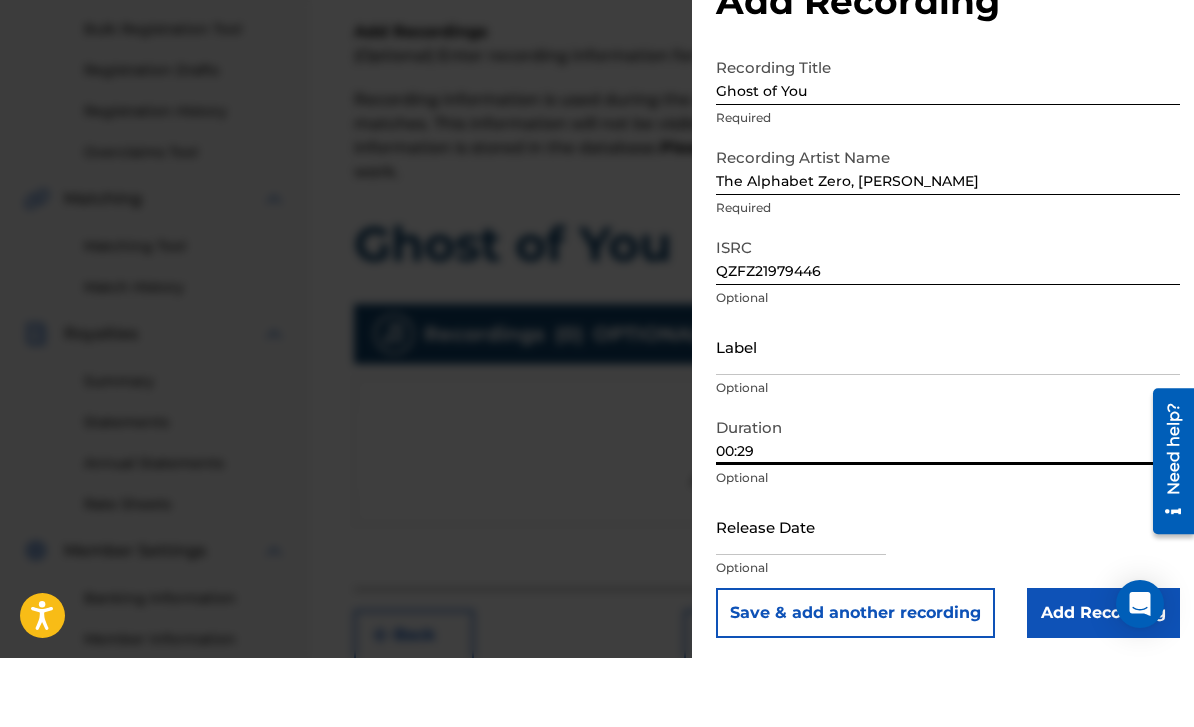 type on "00:29" 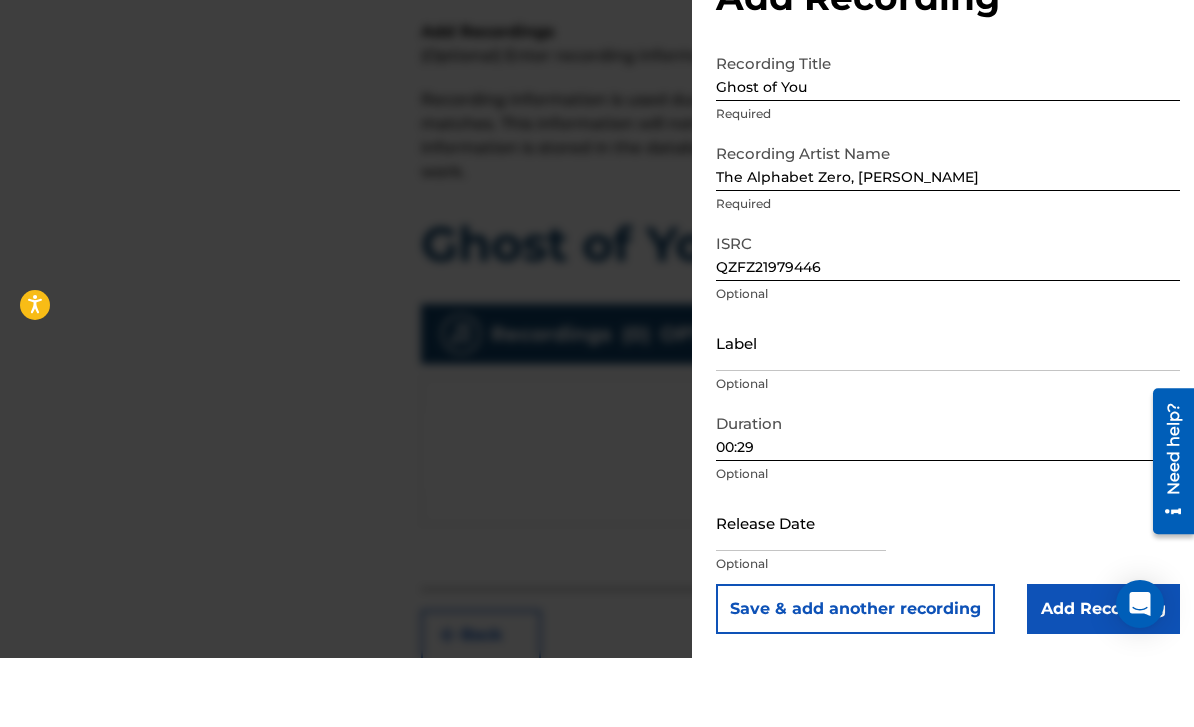 scroll, scrollTop: 0, scrollLeft: 0, axis: both 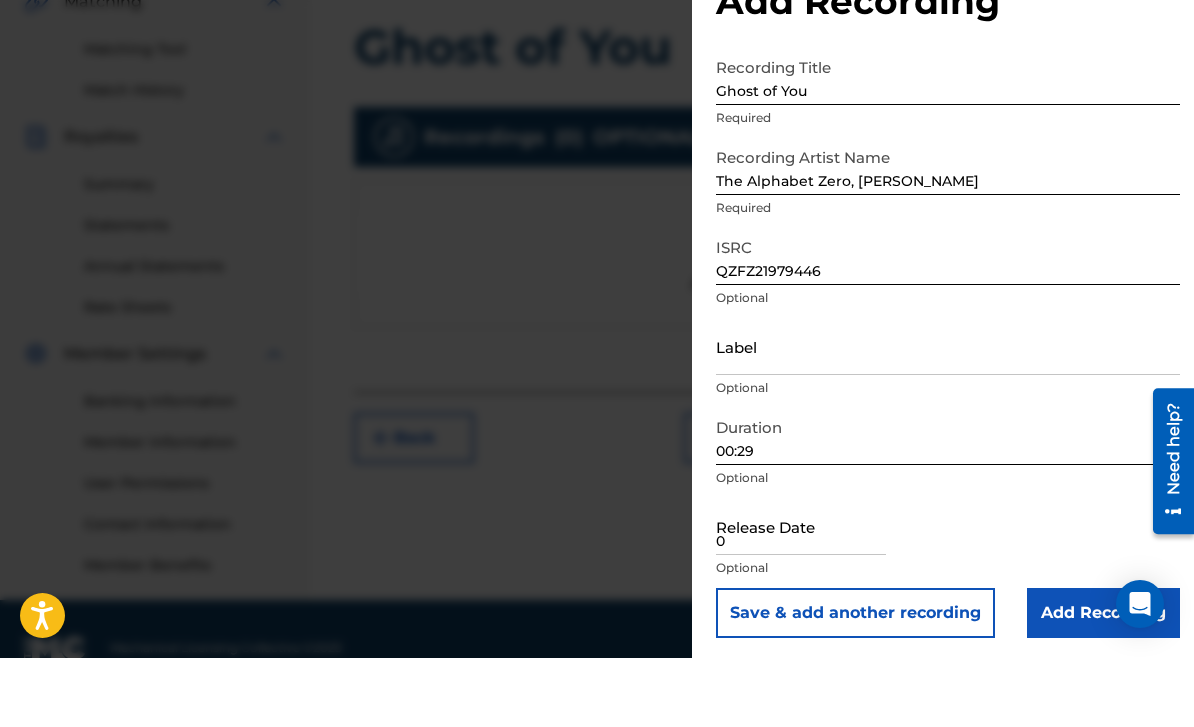 type on "07" 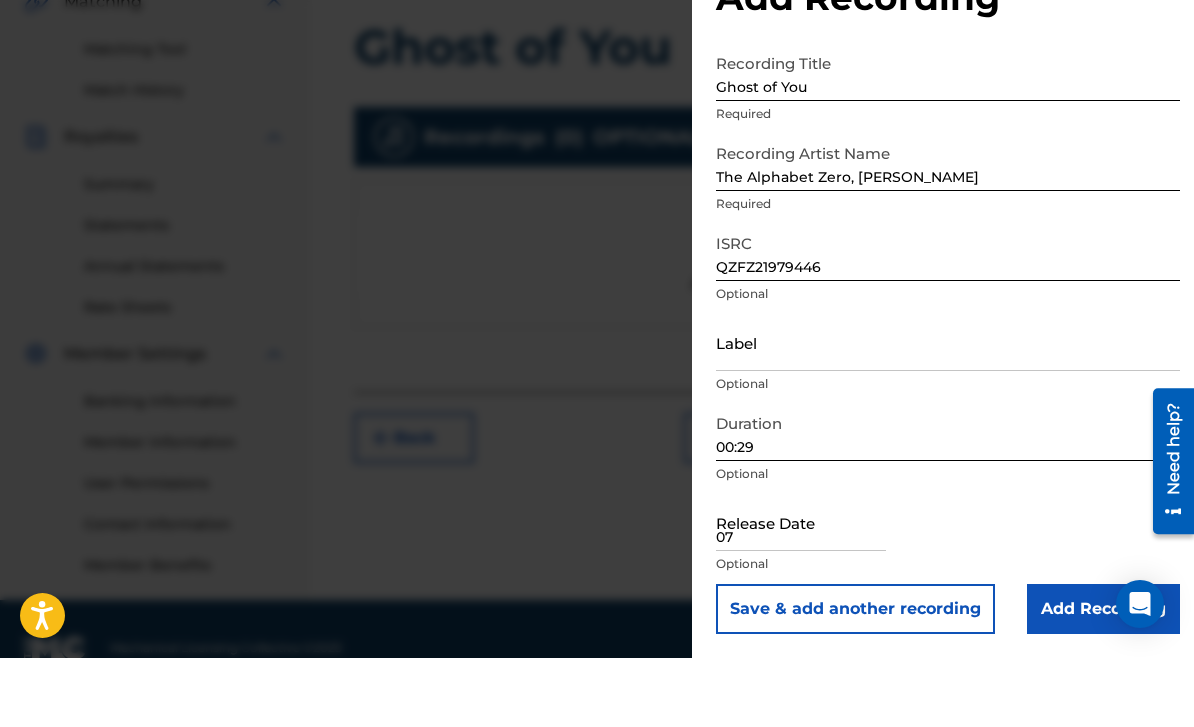 click on "07" at bounding box center (801, 591) 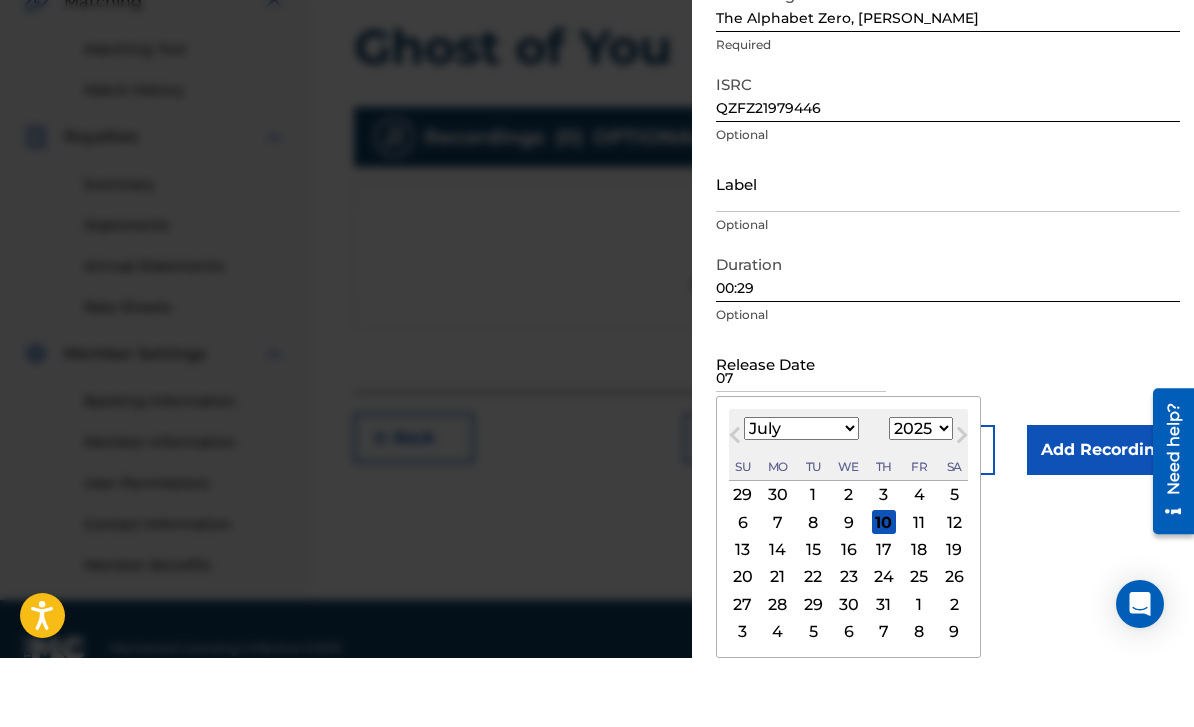 scroll, scrollTop: 168, scrollLeft: 0, axis: vertical 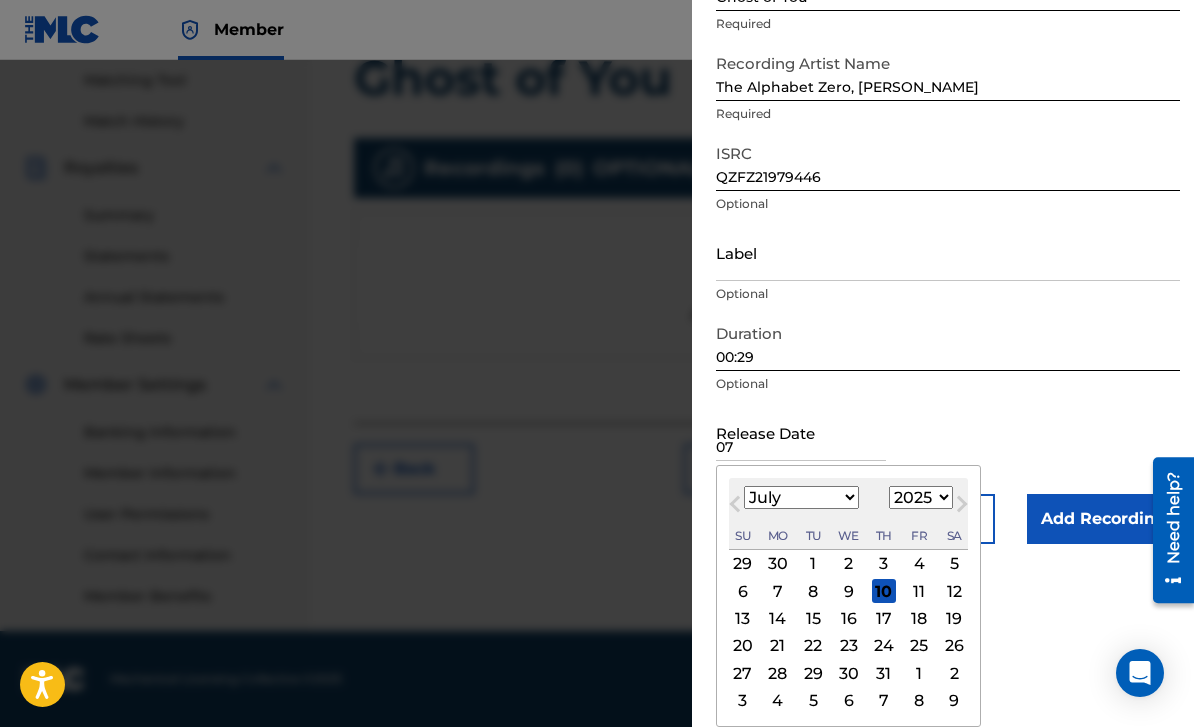 click on "Recording Title Ghost of You Required Recording Artist Name The Alphabet Zero, [PERSON_NAME] Required ISRC QZFZ21979446 Optional Label Optional Duration 00:29 Optional Release Date 07 Previous Month Next Month July [DATE] February March April May June July August September October November [DATE] 1900 1901 1902 1903 1904 1905 1906 1907 1908 1909 1910 1911 1912 1913 1914 1915 1916 1917 1918 1919 1920 1921 1922 1923 1924 1925 1926 1927 1928 1929 1930 1931 1932 1933 1934 1935 1936 1937 1938 1939 1940 1941 1942 1943 1944 1945 1946 1947 1948 1949 1950 1951 1952 1953 1954 1955 1956 1957 1958 1959 1960 1961 1962 1963 1964 1965 1966 1967 1968 1969 1970 1971 1972 1973 1974 1975 1976 1977 1978 1979 1980 1981 1982 1983 1984 1985 1986 1987 1988 1989 1990 1991 1992 1993 1994 1995 1996 1997 1998 1999 2000 2001 2002 2003 2004 2005 2006 2007 2008 2009 2010 2011 2012 2013 2014 2015 2016 2017 2018 2019 2020 2021 2022 2023 2024 2025 2026 2027 2028 2029 2030 2031 2032 2033 2034 2035 2036 2037 2038 2039 2040 2041 2042" at bounding box center [948, 249] 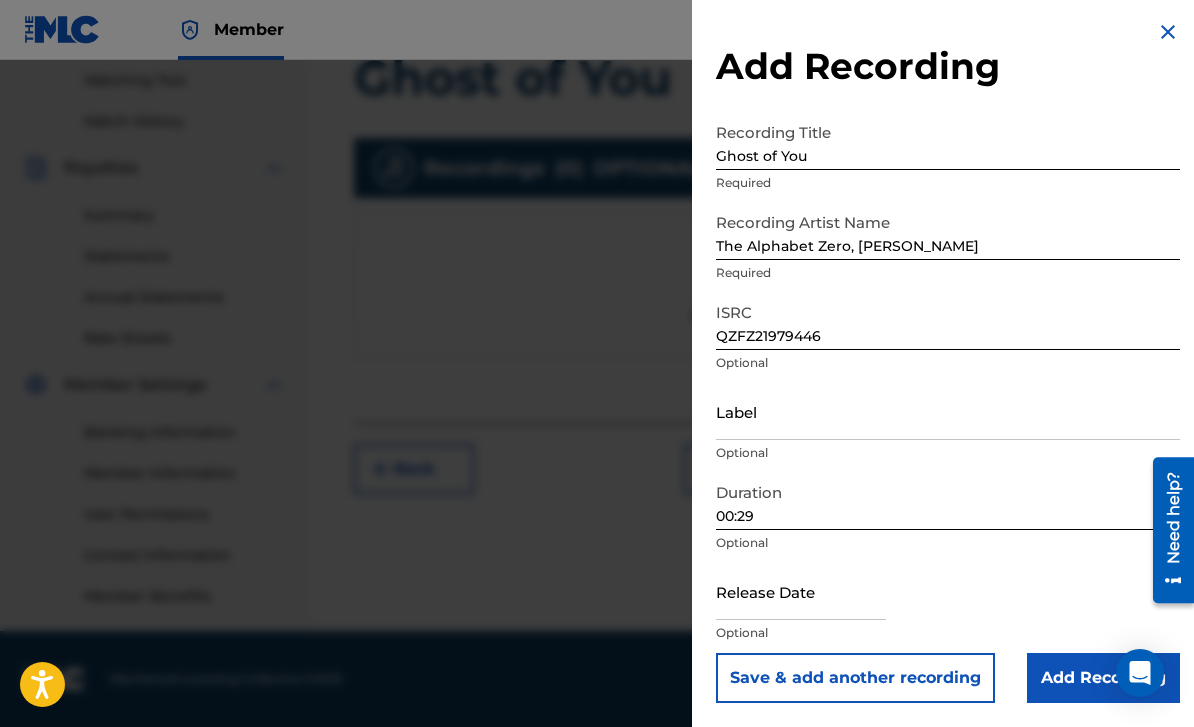 scroll, scrollTop: 4, scrollLeft: 0, axis: vertical 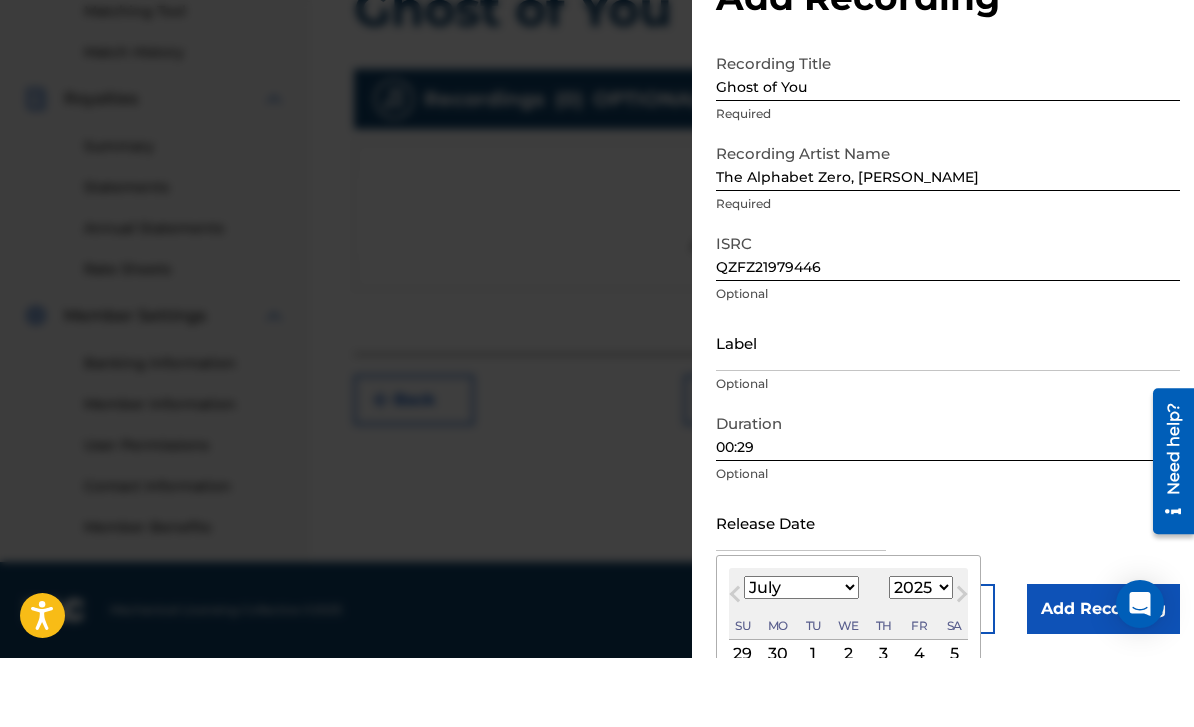 click on "1899 1900 1901 1902 1903 1904 1905 1906 1907 1908 1909 1910 1911 1912 1913 1914 1915 1916 1917 1918 1919 1920 1921 1922 1923 1924 1925 1926 1927 1928 1929 1930 1931 1932 1933 1934 1935 1936 1937 1938 1939 1940 1941 1942 1943 1944 1945 1946 1947 1948 1949 1950 1951 1952 1953 1954 1955 1956 1957 1958 1959 1960 1961 1962 1963 1964 1965 1966 1967 1968 1969 1970 1971 1972 1973 1974 1975 1976 1977 1978 1979 1980 1981 1982 1983 1984 1985 1986 1987 1988 1989 1990 1991 1992 1993 1994 1995 1996 1997 1998 1999 2000 2001 2002 2003 2004 2005 2006 2007 2008 2009 2010 2011 2012 2013 2014 2015 2016 2017 2018 2019 2020 2021 2022 2023 2024 2025 2026 2027 2028 2029 2030 2031 2032 2033 2034 2035 2036 2037 2038 2039 2040 2041 2042 2043 2044 2045 2046 2047 2048 2049 2050 2051 2052 2053 2054 2055 2056 2057 2058 2059 2060 2061 2062 2063 2064 2065 2066 2067 2068 2069 2070 2071 2072 2073 2074 2075 2076 2077 2078 2079 2080 2081 2082 2083 2084 2085 2086 2087 2088 2089 2090 2091 2092 2093 2094 2095 2096 2097 2098 2099 2100" at bounding box center (921, 656) 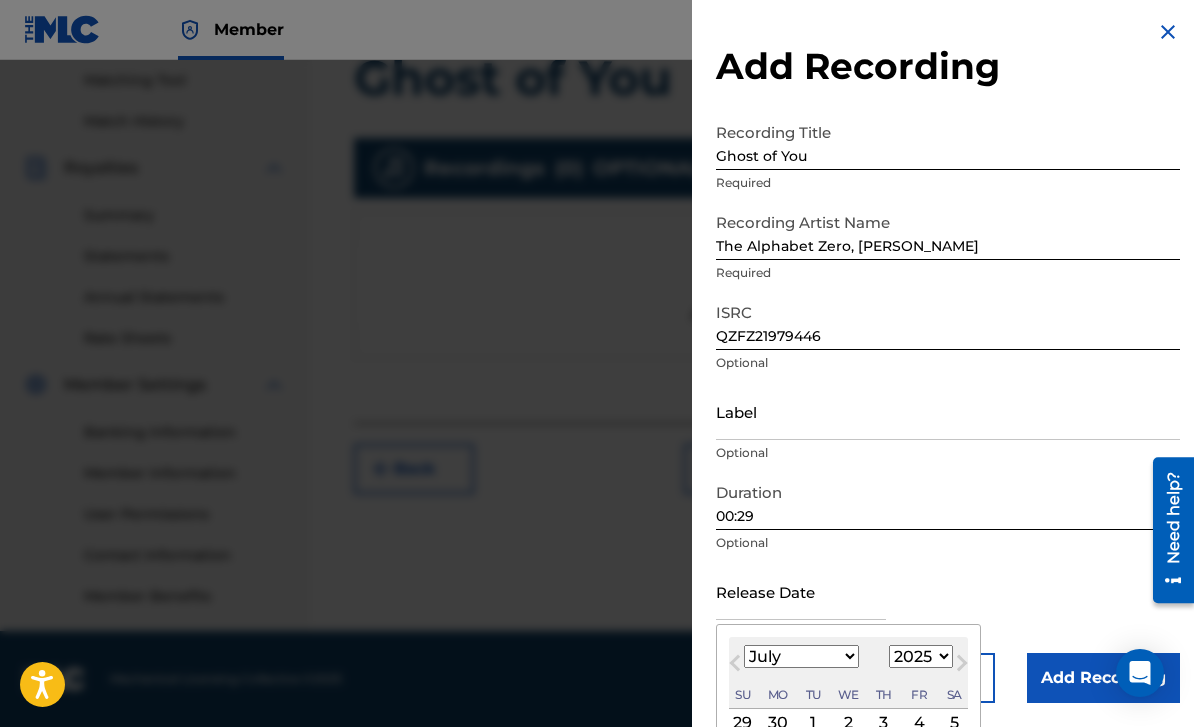 click on "1899 1900 1901 1902 1903 1904 1905 1906 1907 1908 1909 1910 1911 1912 1913 1914 1915 1916 1917 1918 1919 1920 1921 1922 1923 1924 1925 1926 1927 1928 1929 1930 1931 1932 1933 1934 1935 1936 1937 1938 1939 1940 1941 1942 1943 1944 1945 1946 1947 1948 1949 1950 1951 1952 1953 1954 1955 1956 1957 1958 1959 1960 1961 1962 1963 1964 1965 1966 1967 1968 1969 1970 1971 1972 1973 1974 1975 1976 1977 1978 1979 1980 1981 1982 1983 1984 1985 1986 1987 1988 1989 1990 1991 1992 1993 1994 1995 1996 1997 1998 1999 2000 2001 2002 2003 2004 2005 2006 2007 2008 2009 2010 2011 2012 2013 2014 2015 2016 2017 2018 2019 2020 2021 2022 2023 2024 2025 2026 2027 2028 2029 2030 2031 2032 2033 2034 2035 2036 2037 2038 2039 2040 2041 2042 2043 2044 2045 2046 2047 2048 2049 2050 2051 2052 2053 2054 2055 2056 2057 2058 2059 2060 2061 2062 2063 2064 2065 2066 2067 2068 2069 2070 2071 2072 2073 2074 2075 2076 2077 2078 2079 2080 2081 2082 2083 2084 2085 2086 2087 2088 2089 2090 2091 2092 2093 2094 2095 2096 2097 2098 2099 2100" at bounding box center (921, 656) 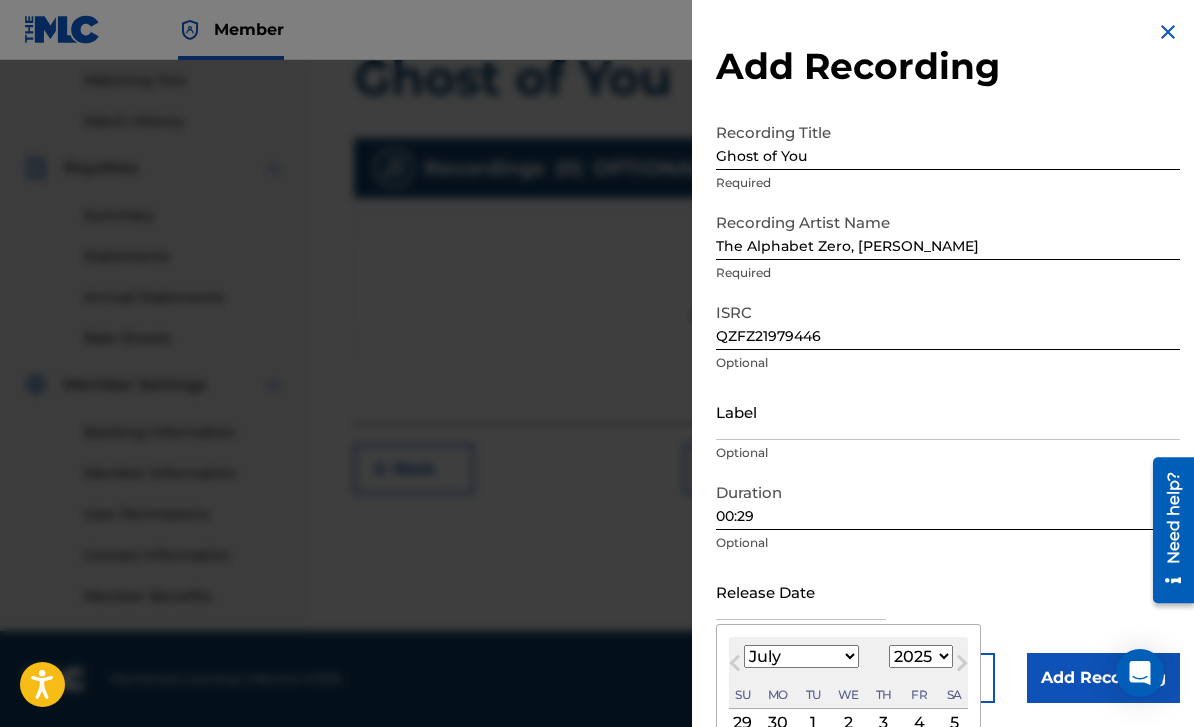 select on "2019" 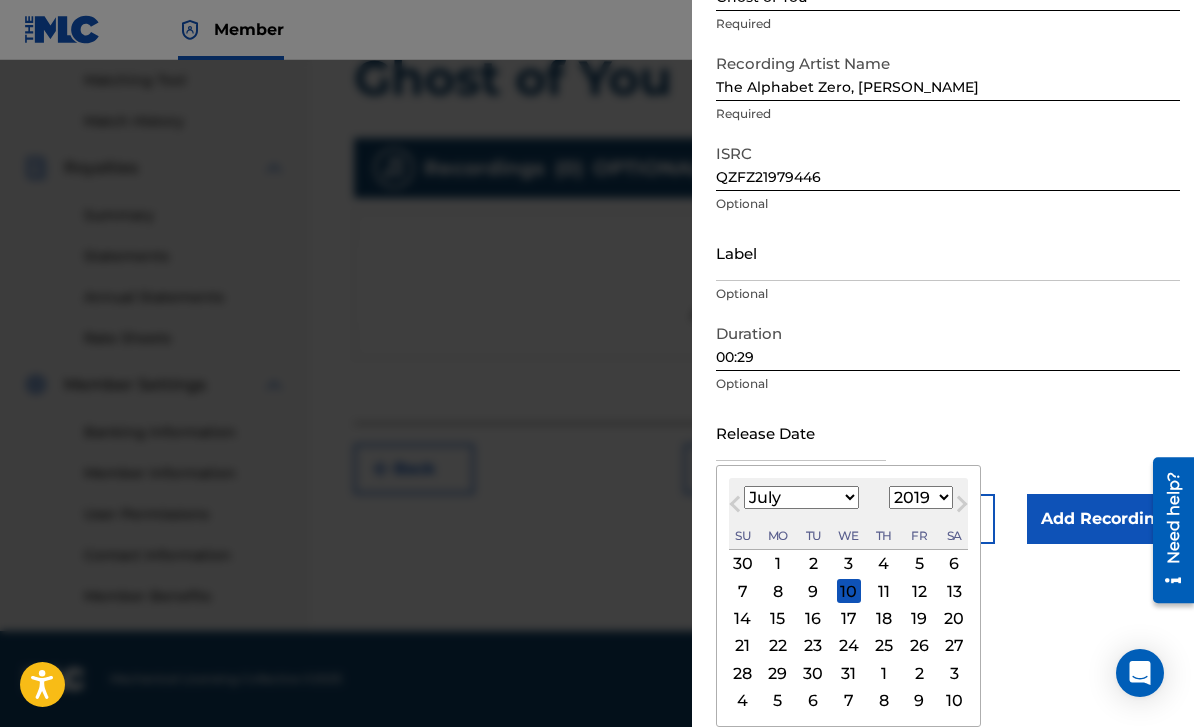 scroll, scrollTop: 168, scrollLeft: 0, axis: vertical 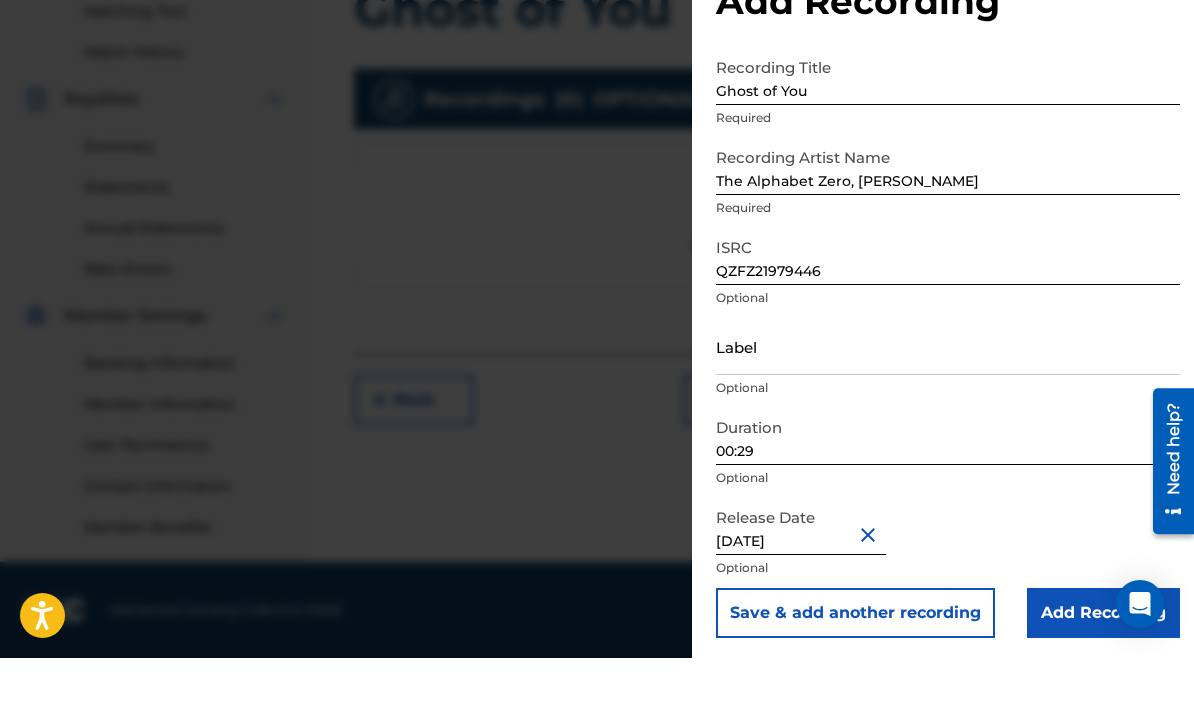 click on "[DATE]" at bounding box center [801, 595] 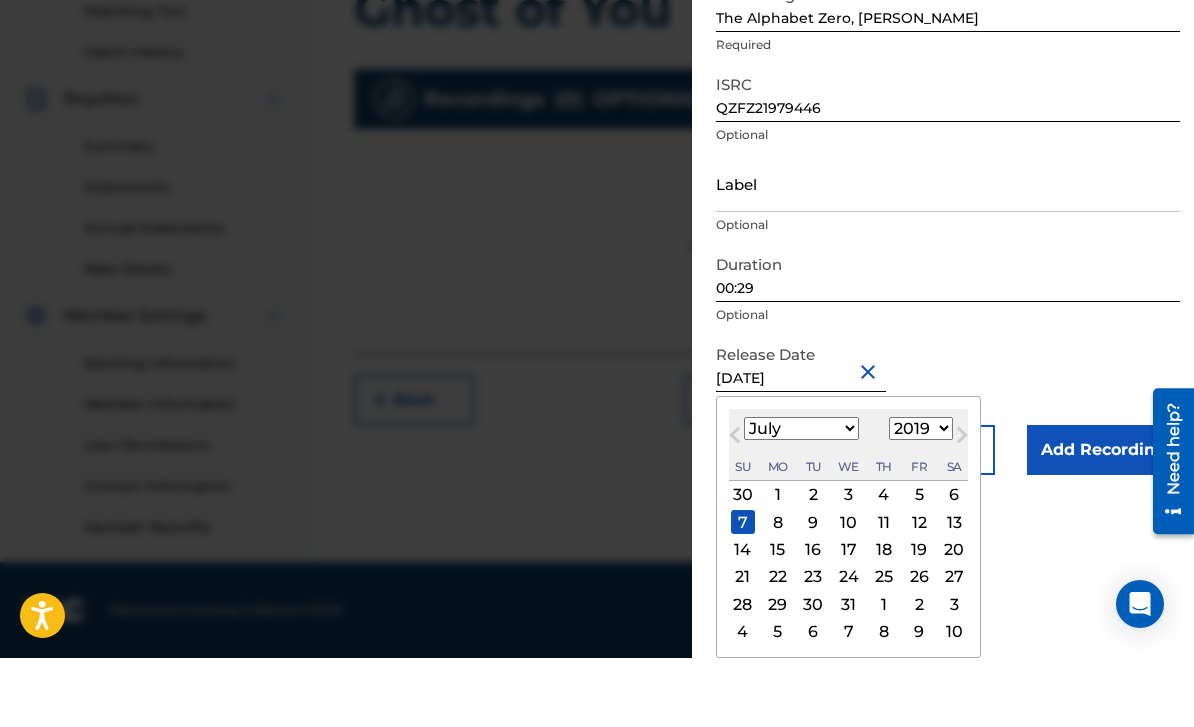 click on "19" at bounding box center (919, 619) 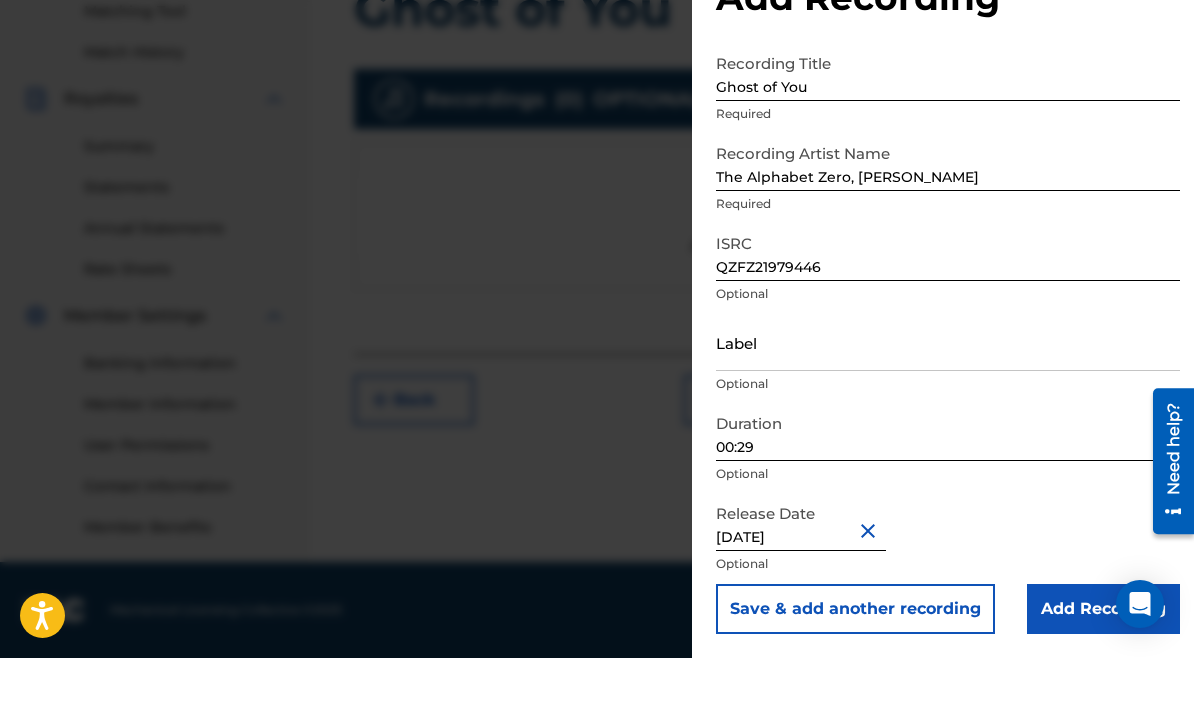 scroll, scrollTop: 4, scrollLeft: 0, axis: vertical 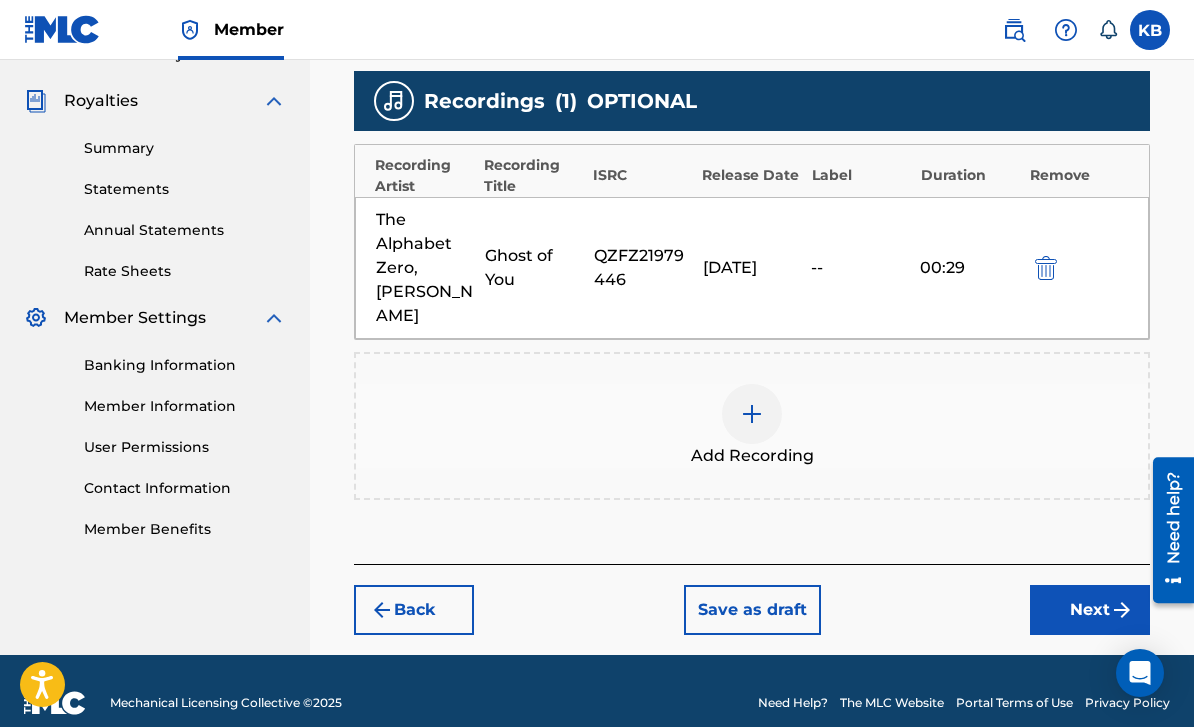click on "Next" at bounding box center (1090, 610) 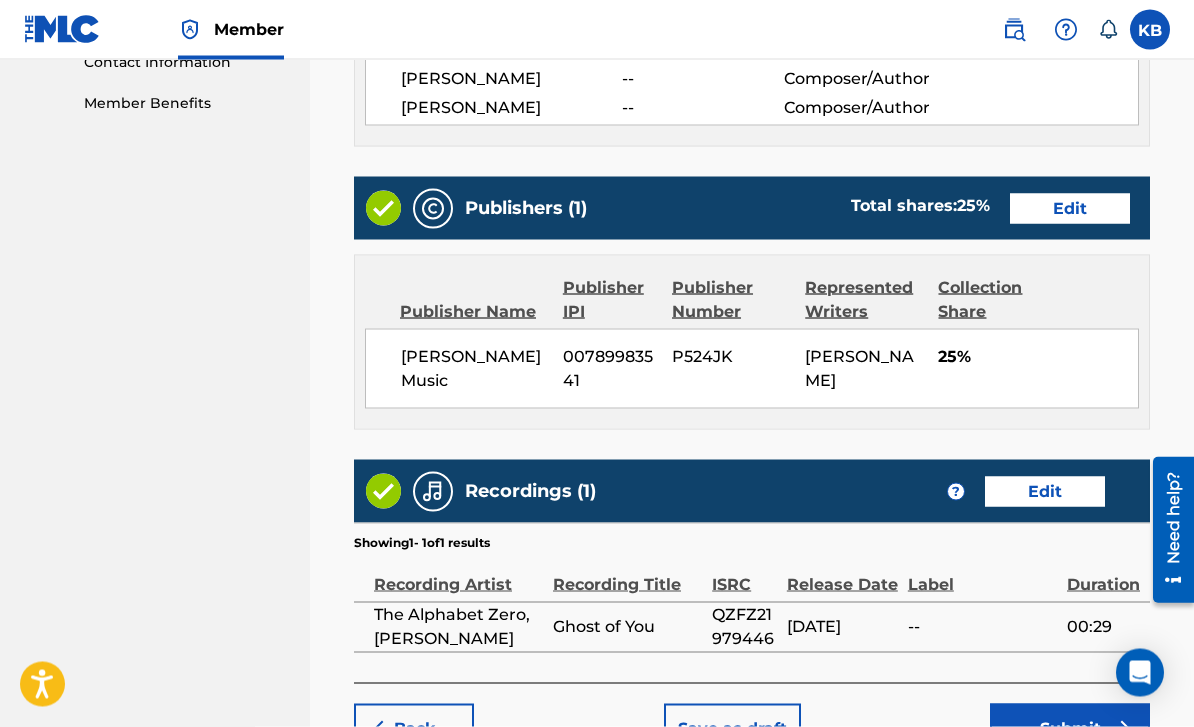 scroll, scrollTop: 1026, scrollLeft: 0, axis: vertical 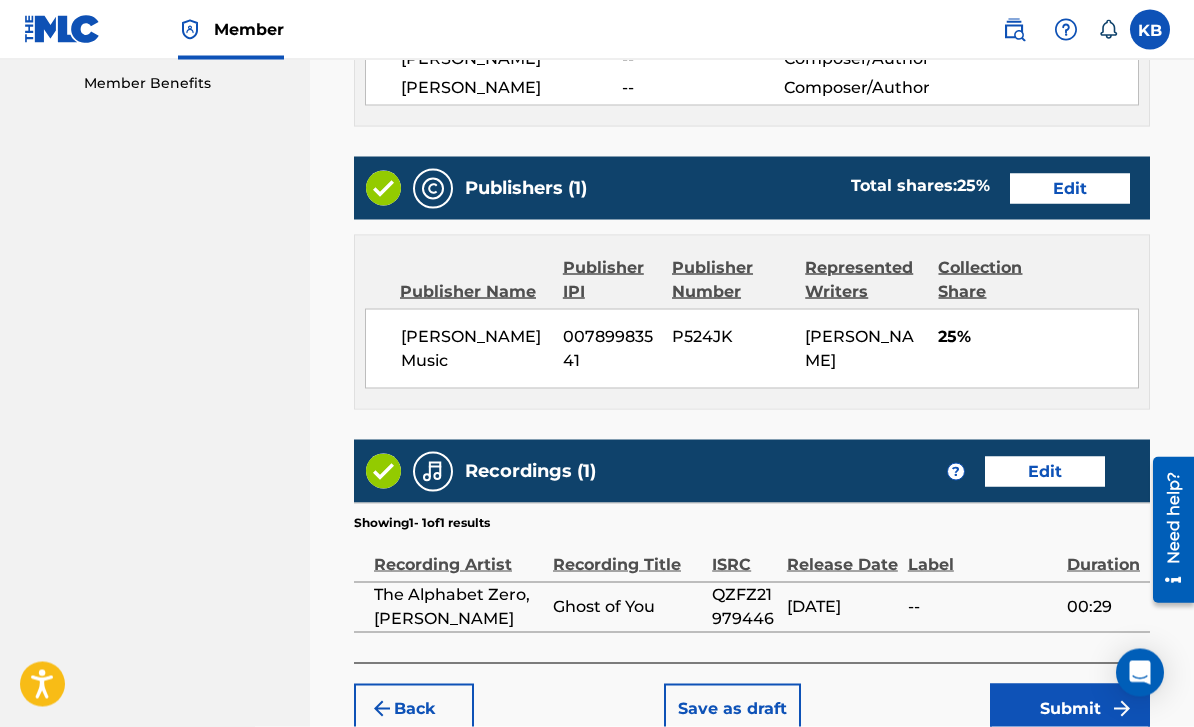 click on "Submit" at bounding box center [1070, 709] 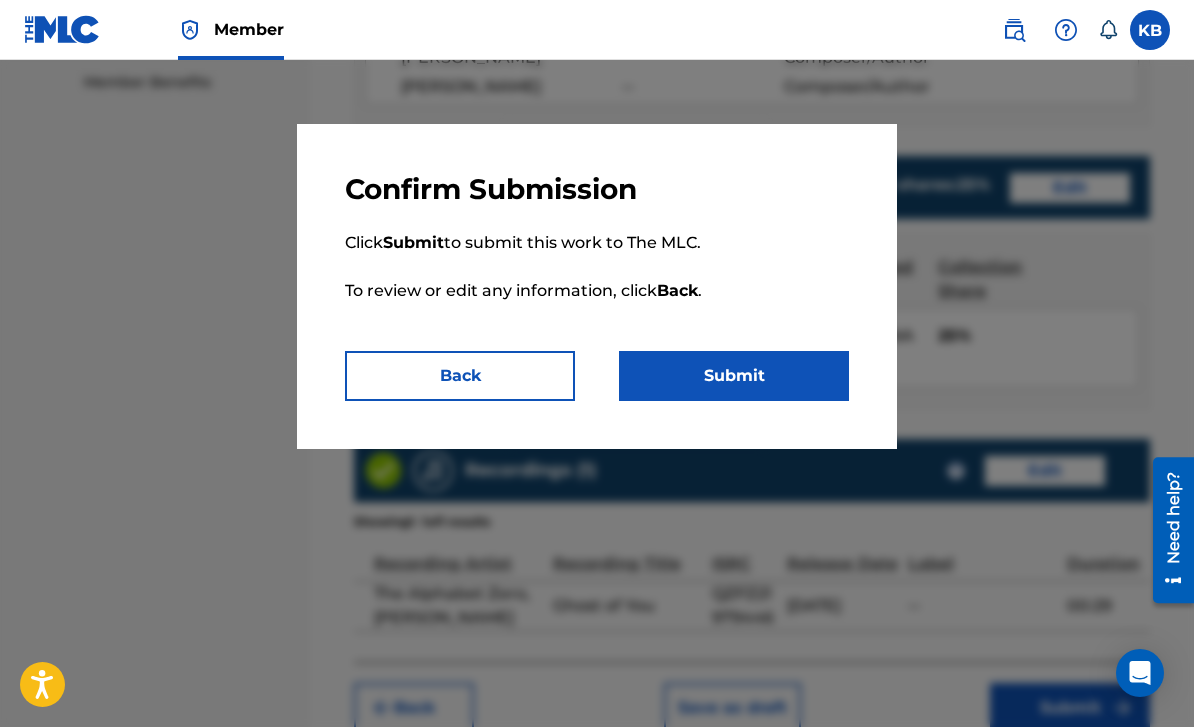 click on "Submit" at bounding box center [734, 376] 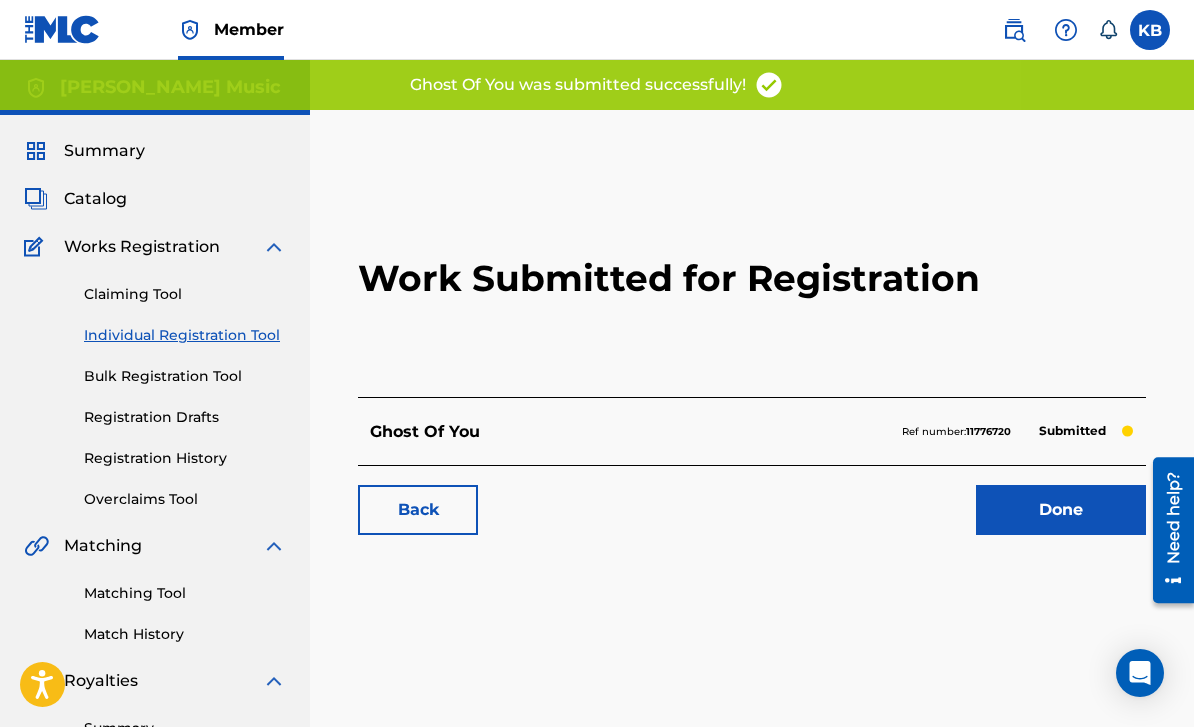 click on "Done" at bounding box center [1061, 510] 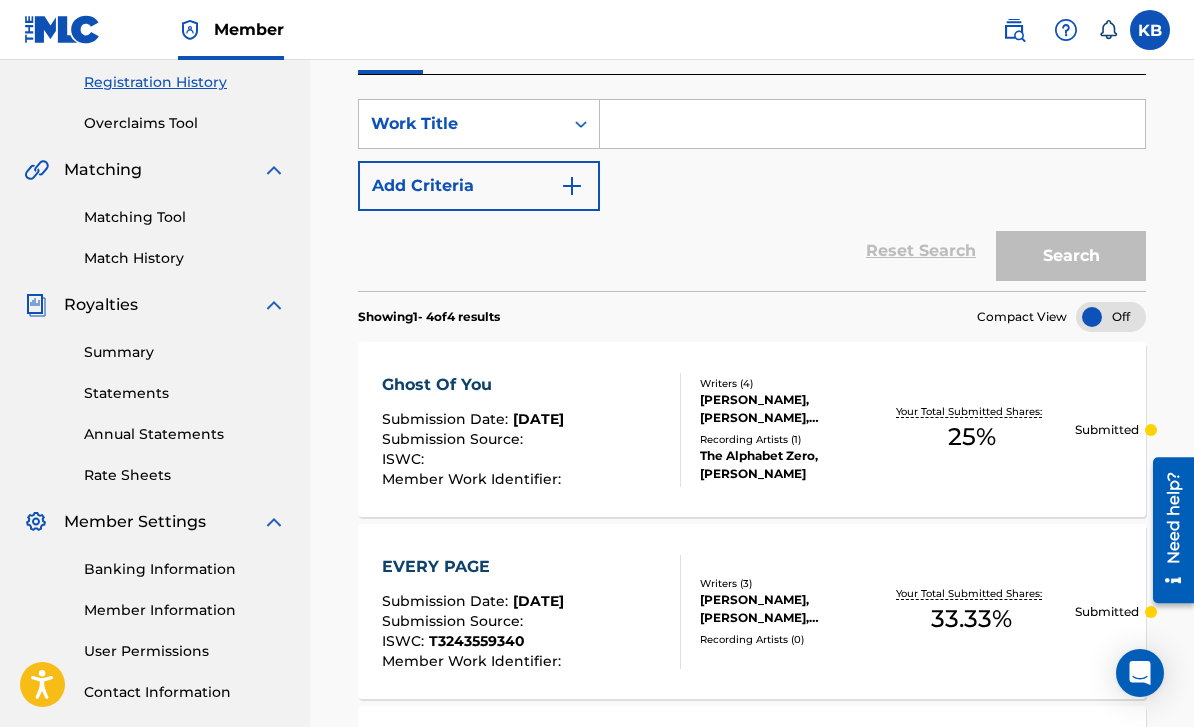 scroll, scrollTop: 107, scrollLeft: 0, axis: vertical 